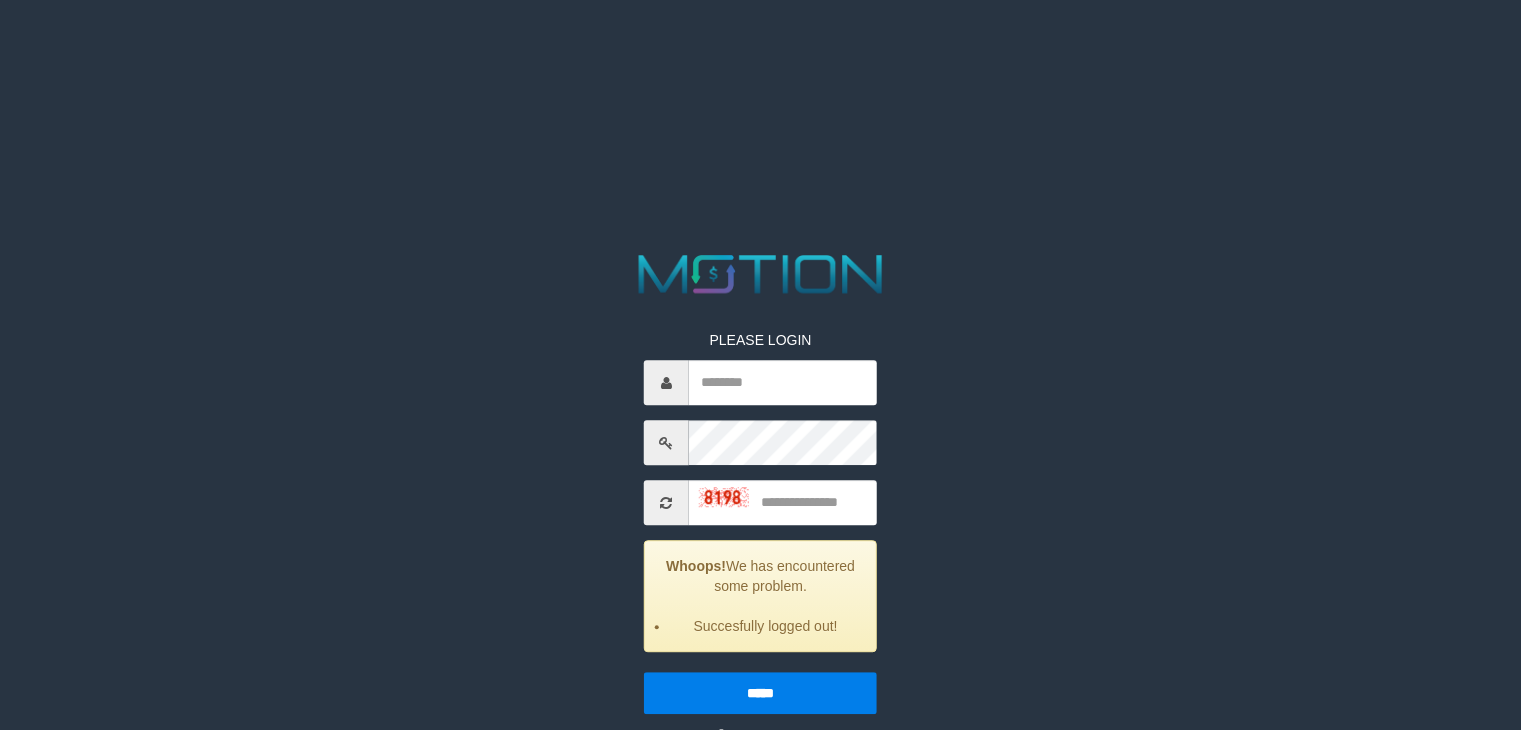 scroll, scrollTop: 0, scrollLeft: 0, axis: both 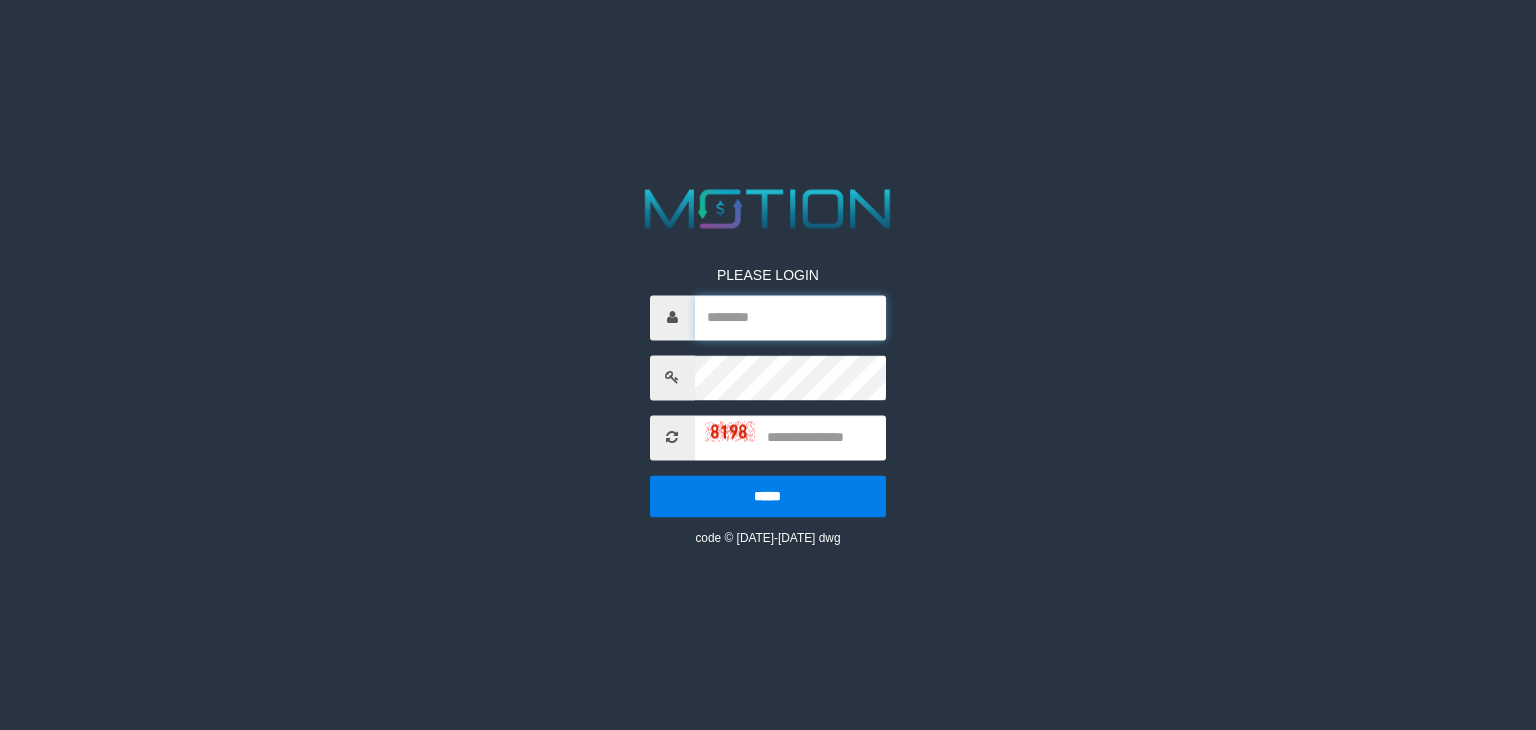 click at bounding box center (790, 317) 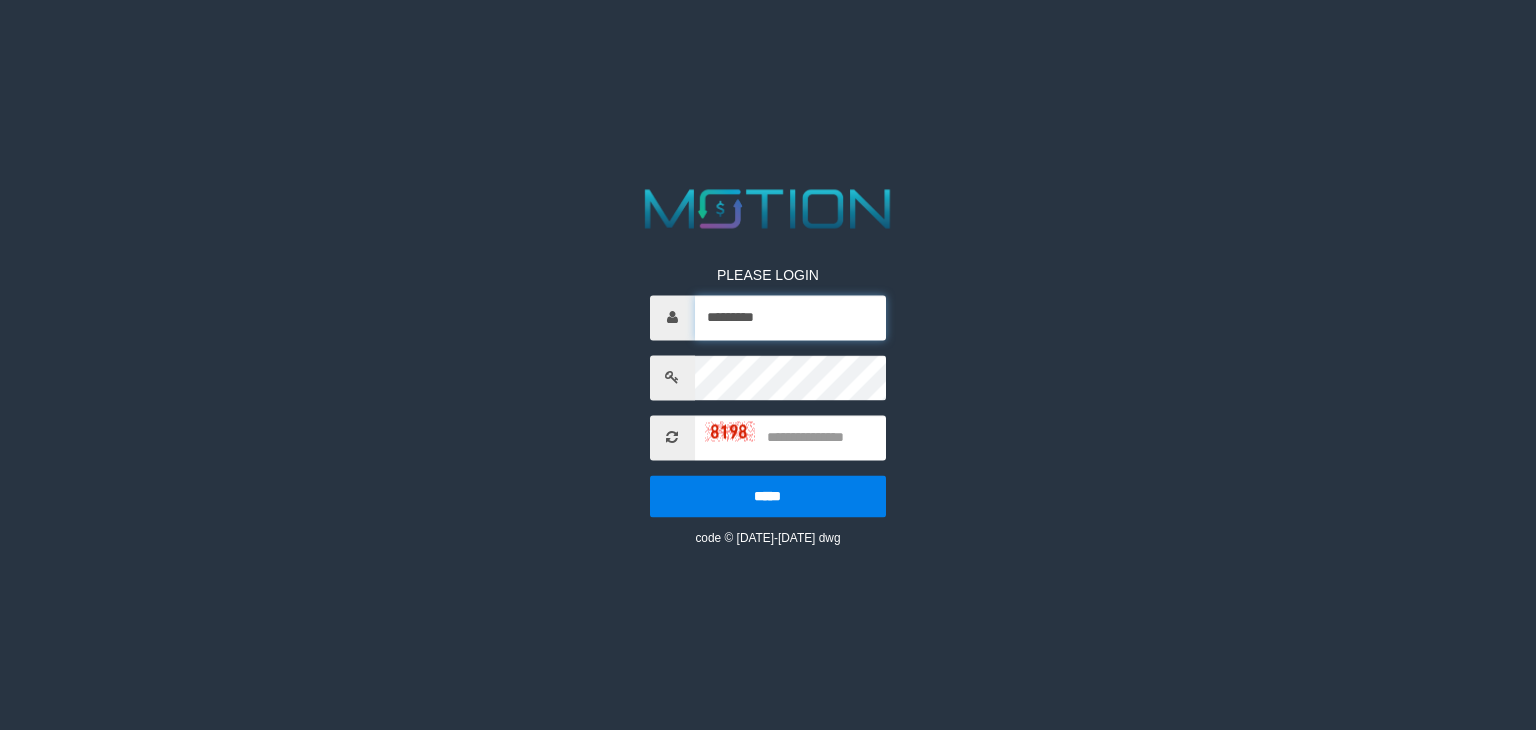 type on "*********" 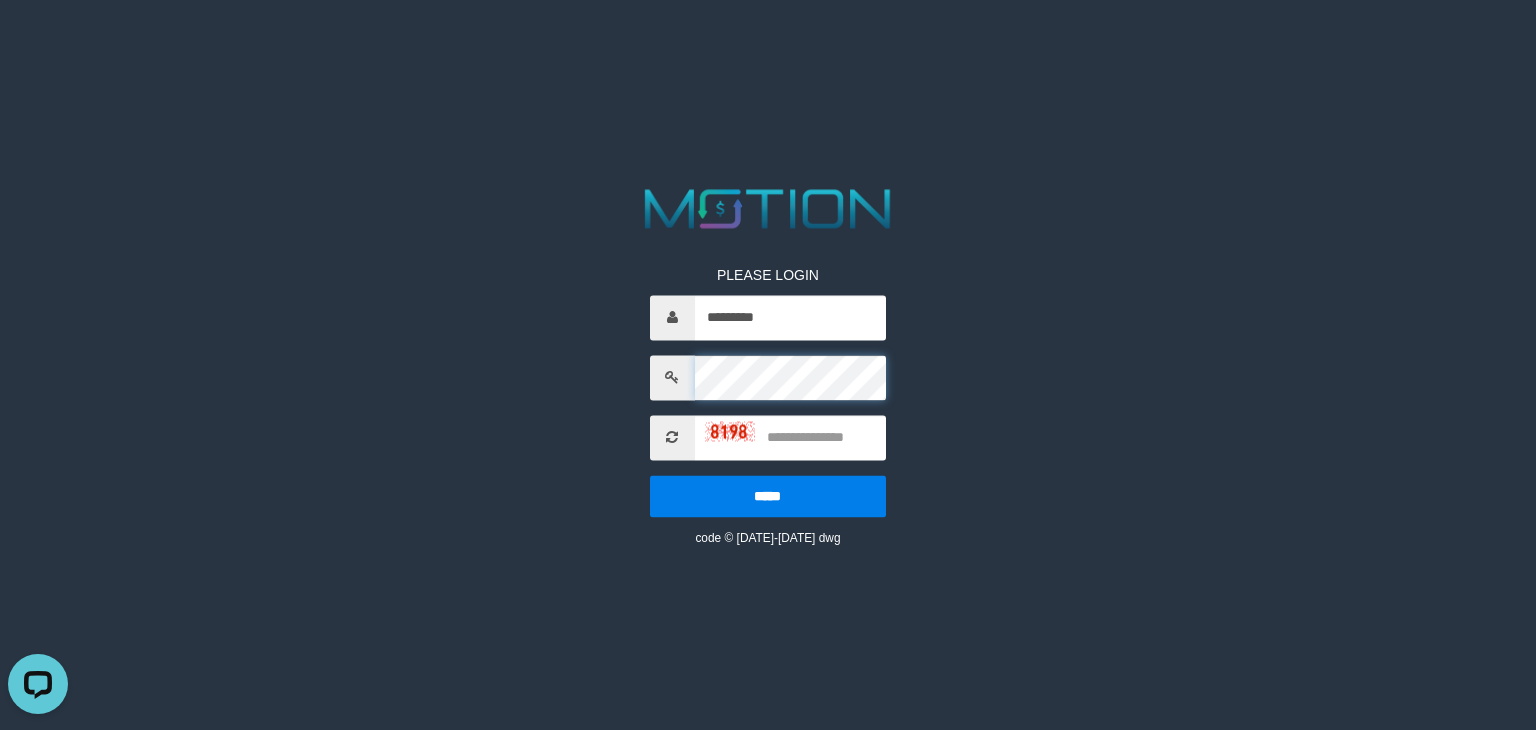 scroll, scrollTop: 0, scrollLeft: 0, axis: both 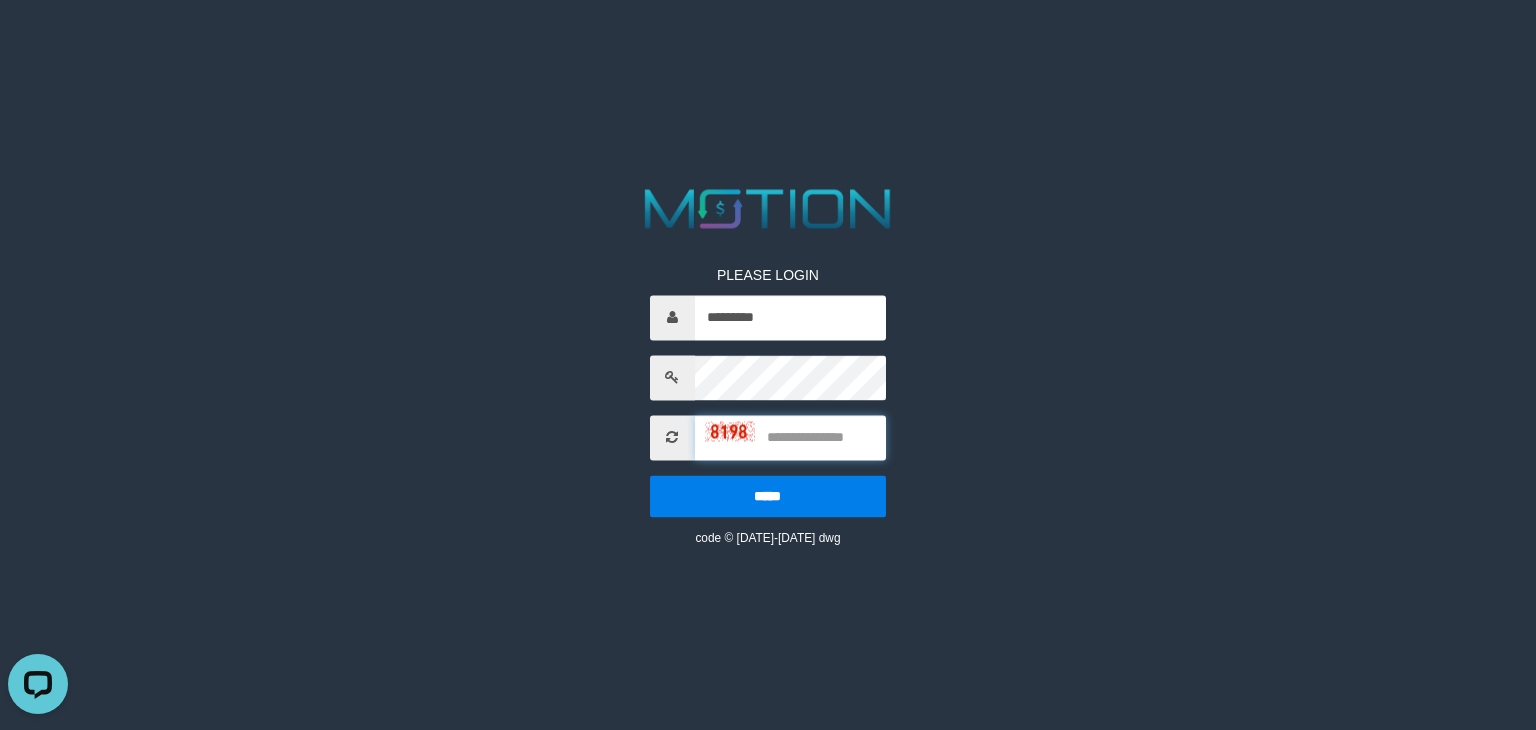 click at bounding box center (790, 437) 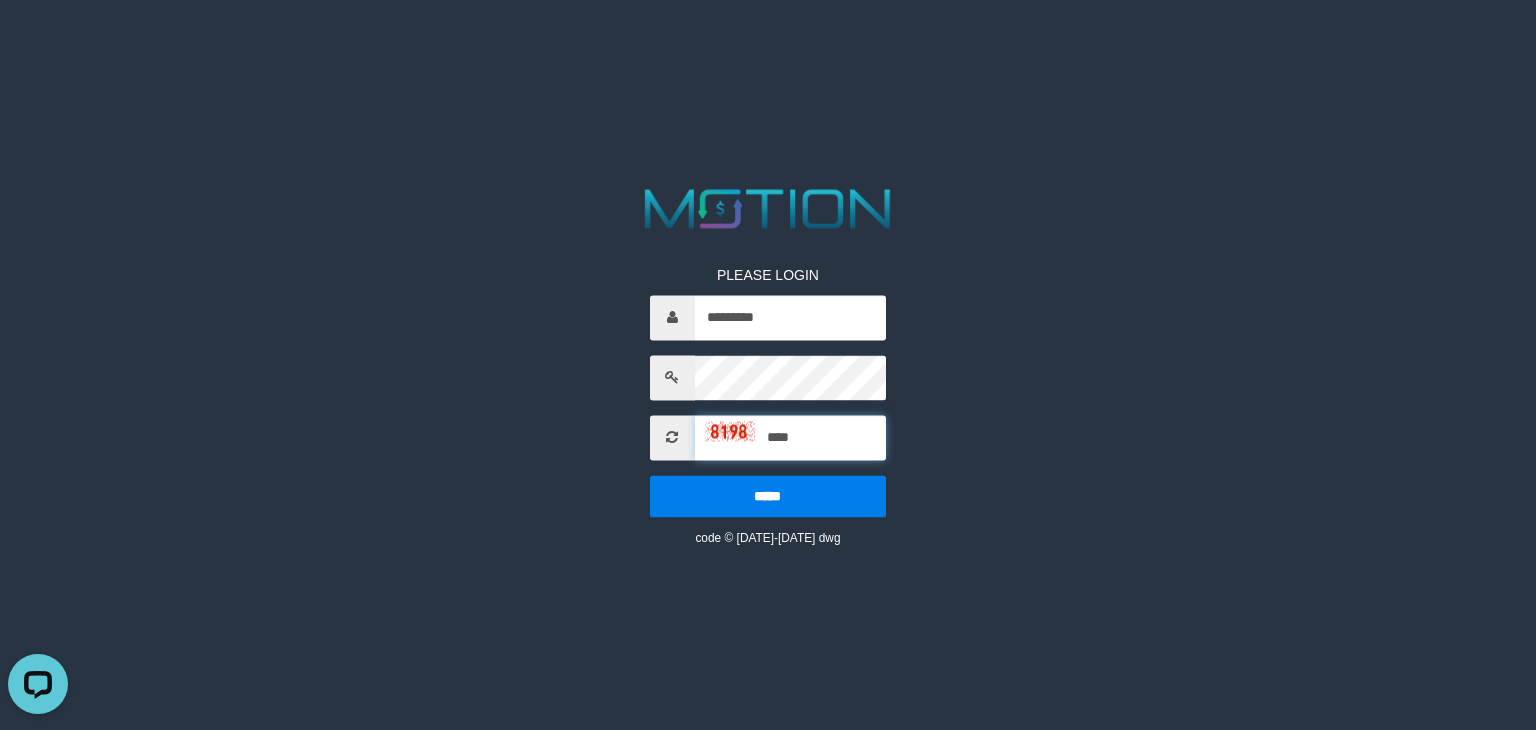 type on "****" 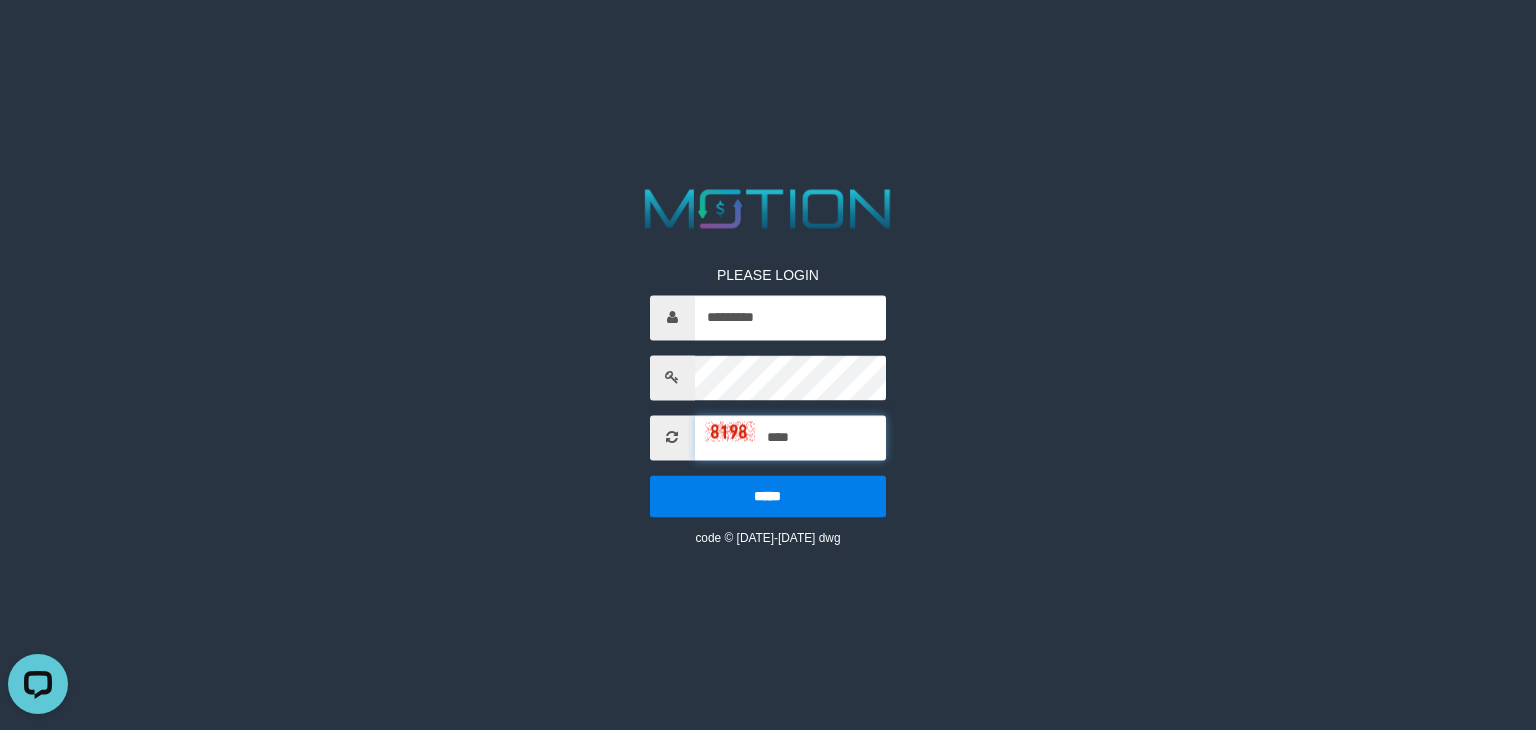 click on "*****" at bounding box center [768, 496] 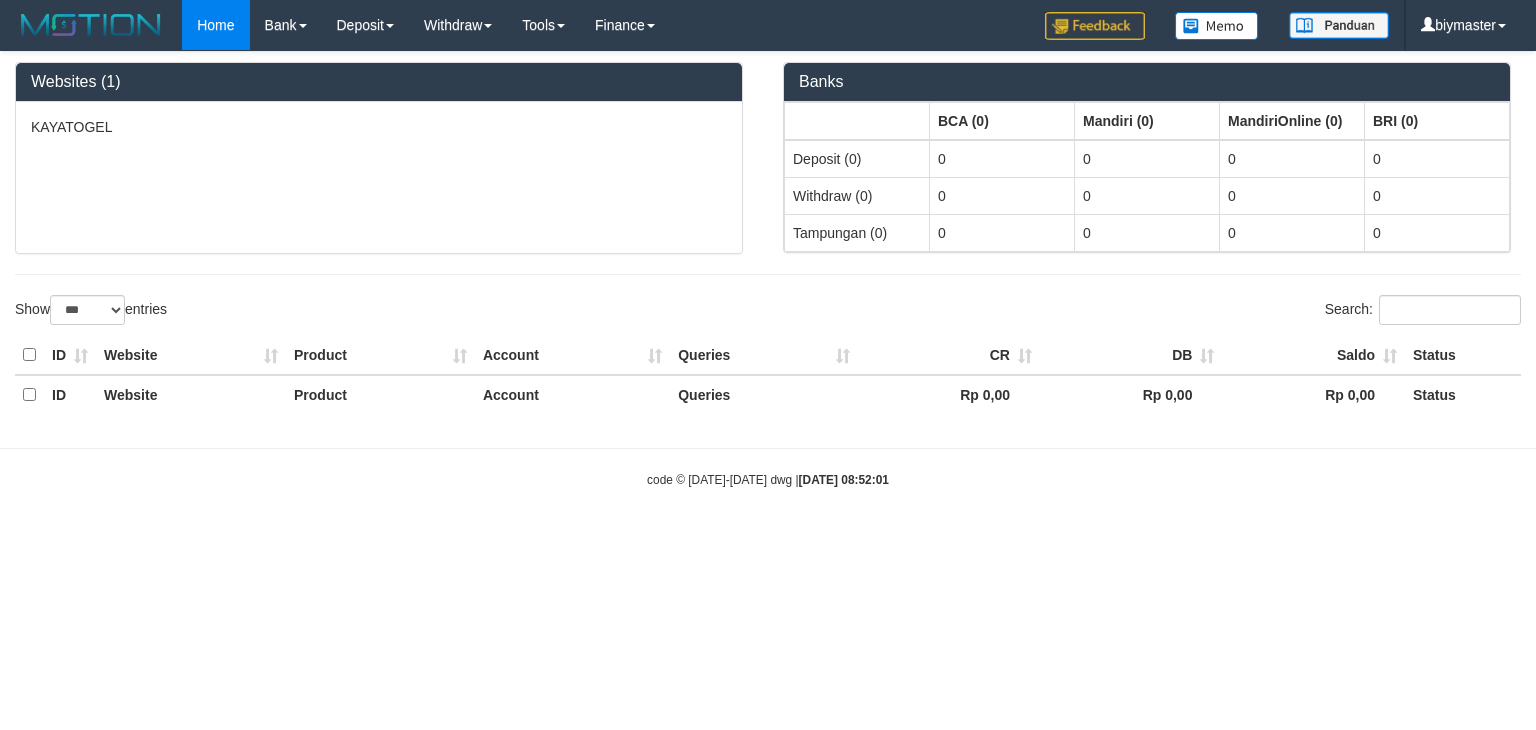 select on "***" 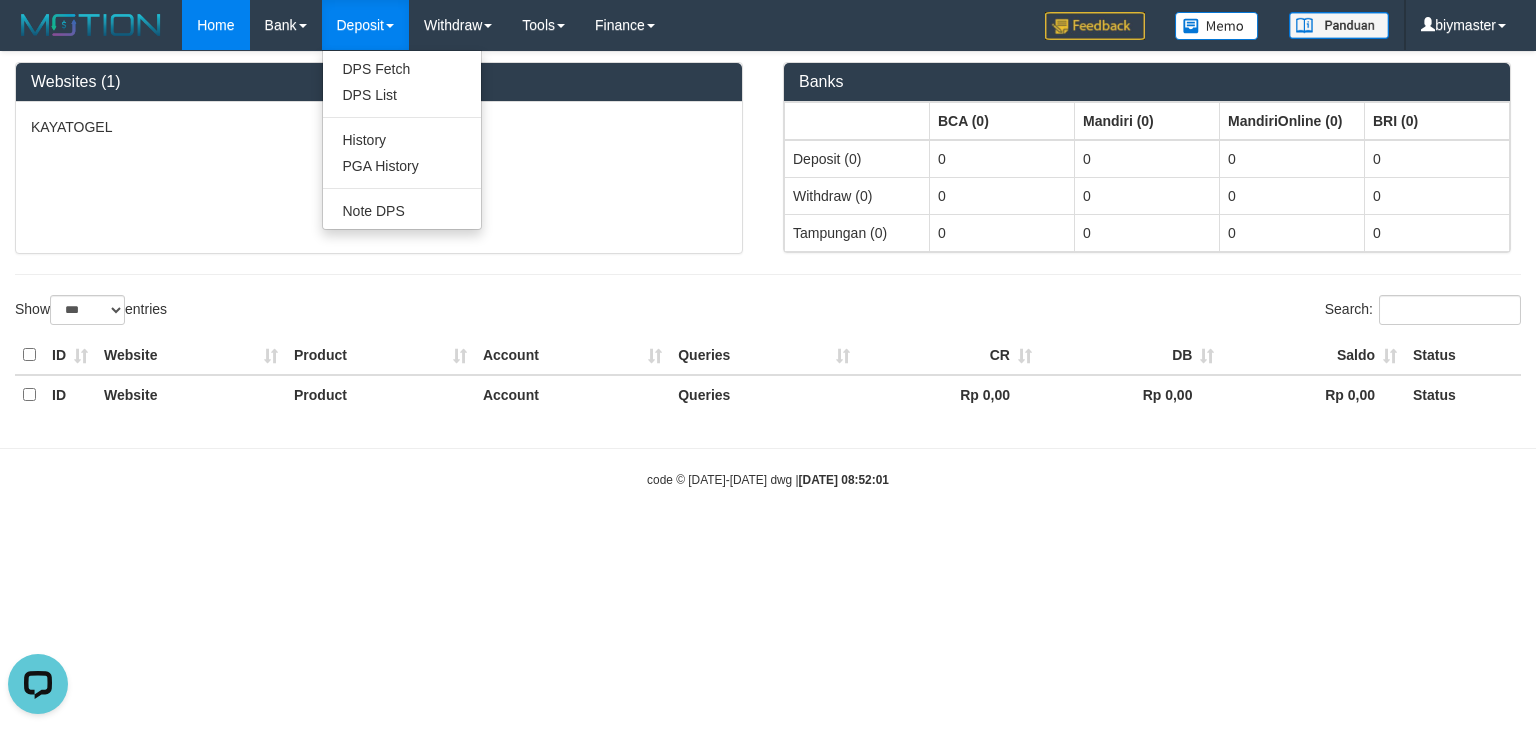 scroll, scrollTop: 0, scrollLeft: 0, axis: both 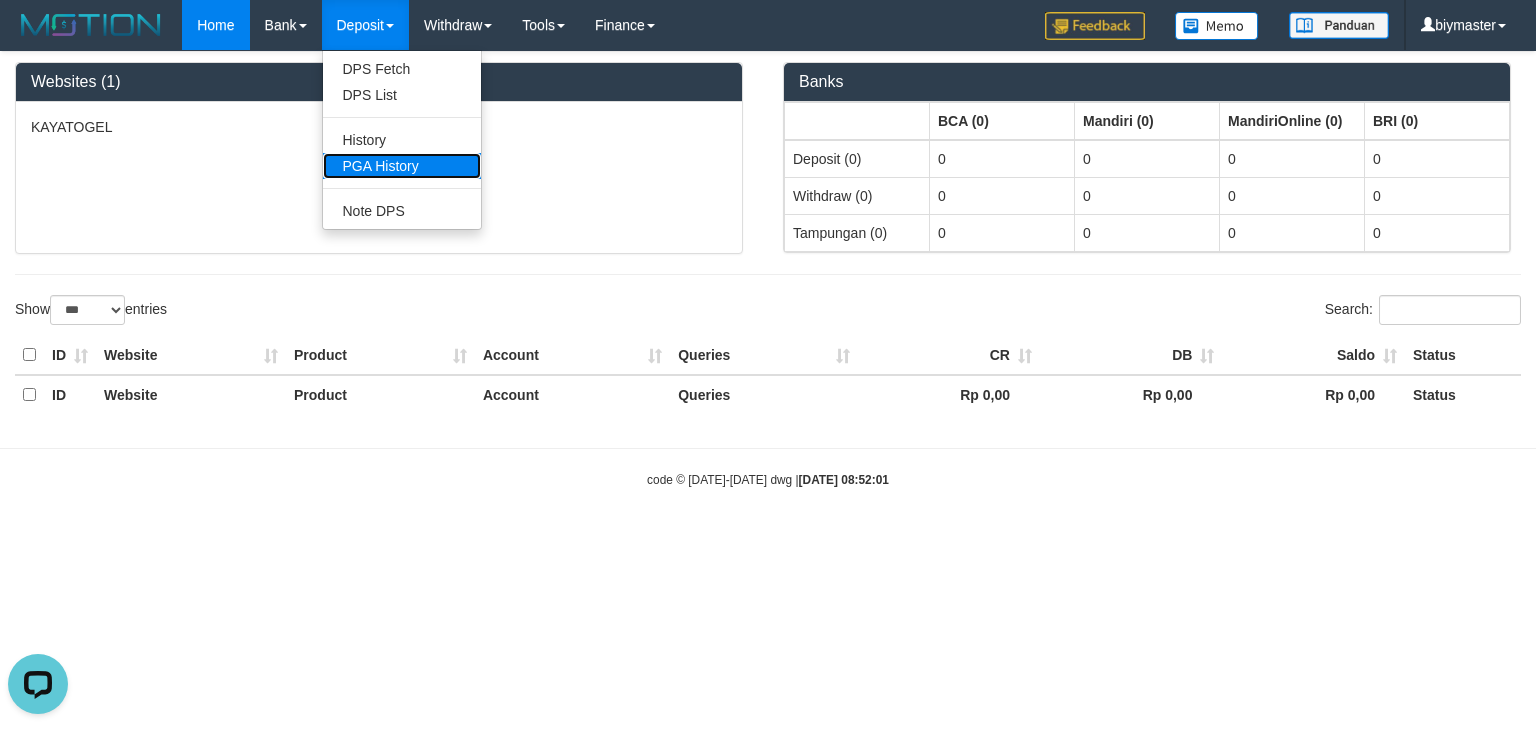 click on "PGA History" at bounding box center (402, 166) 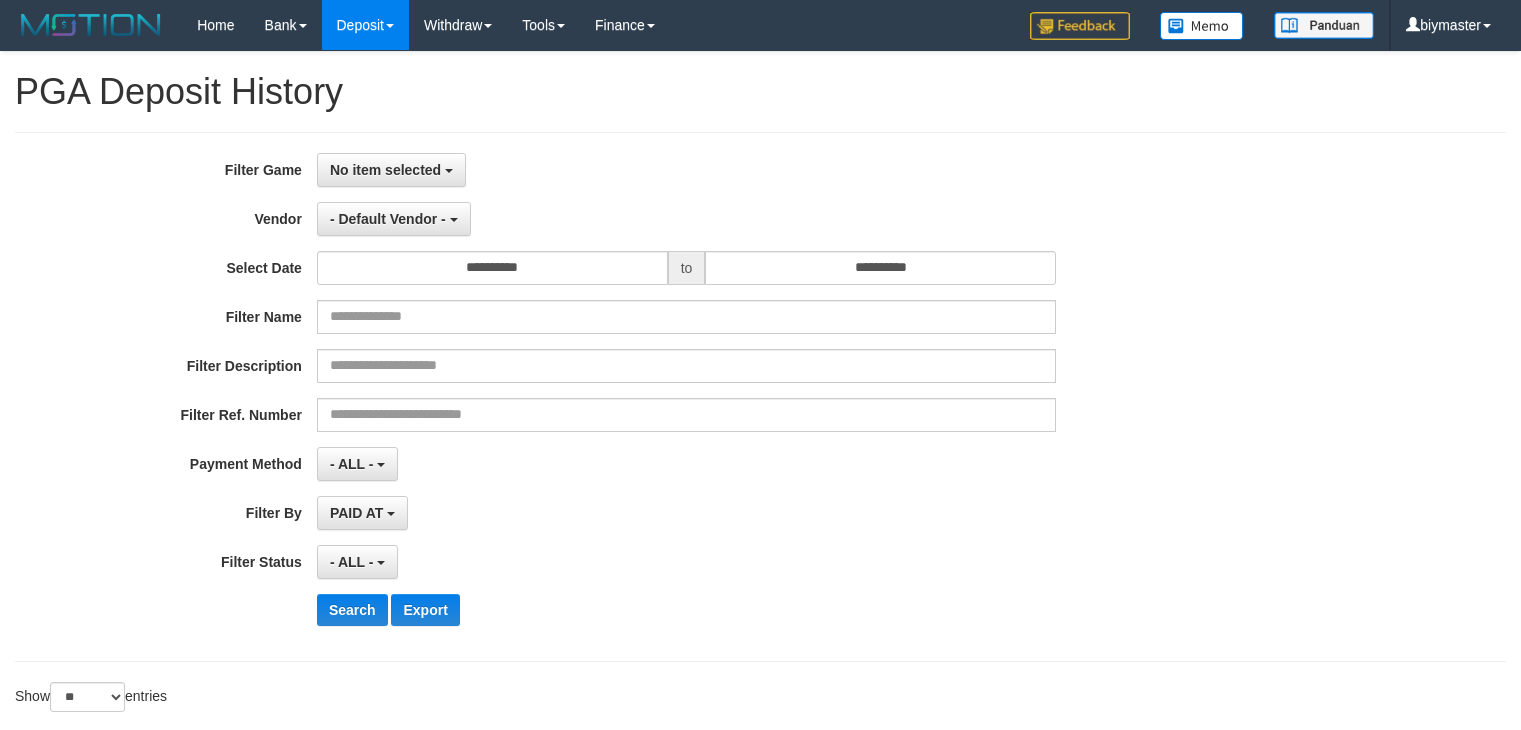 select 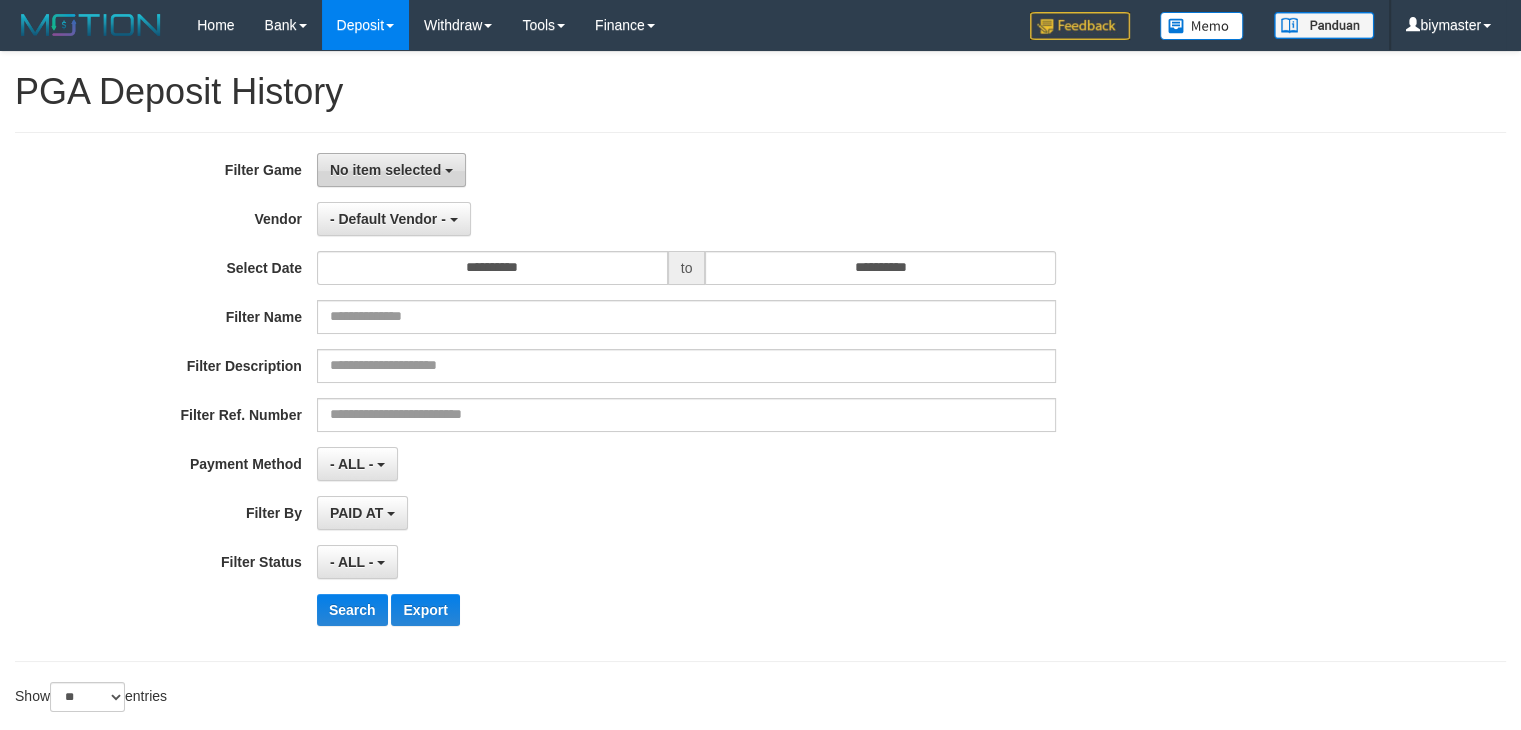 click on "No item selected" at bounding box center (385, 170) 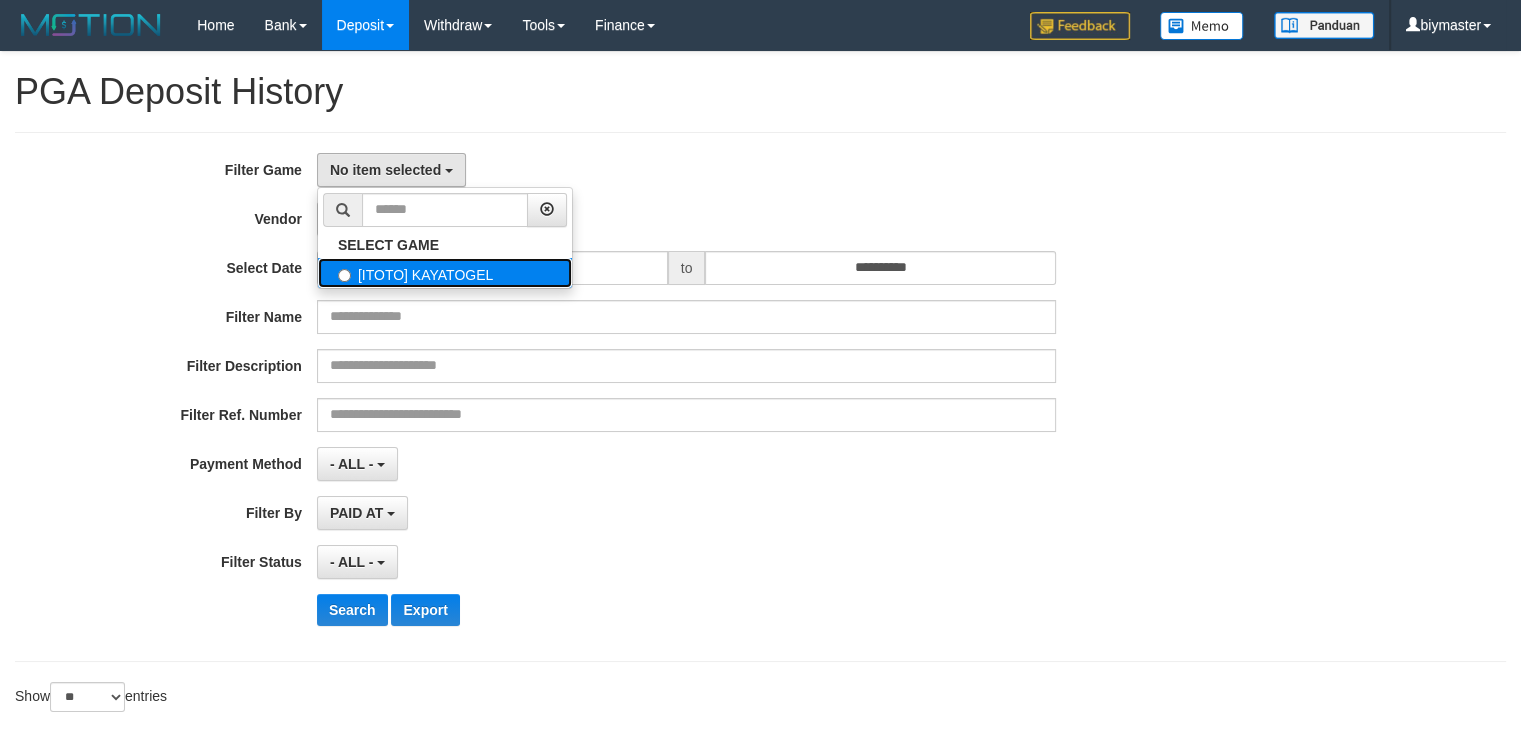 click on "[ITOTO] KAYATOGEL" at bounding box center [445, 273] 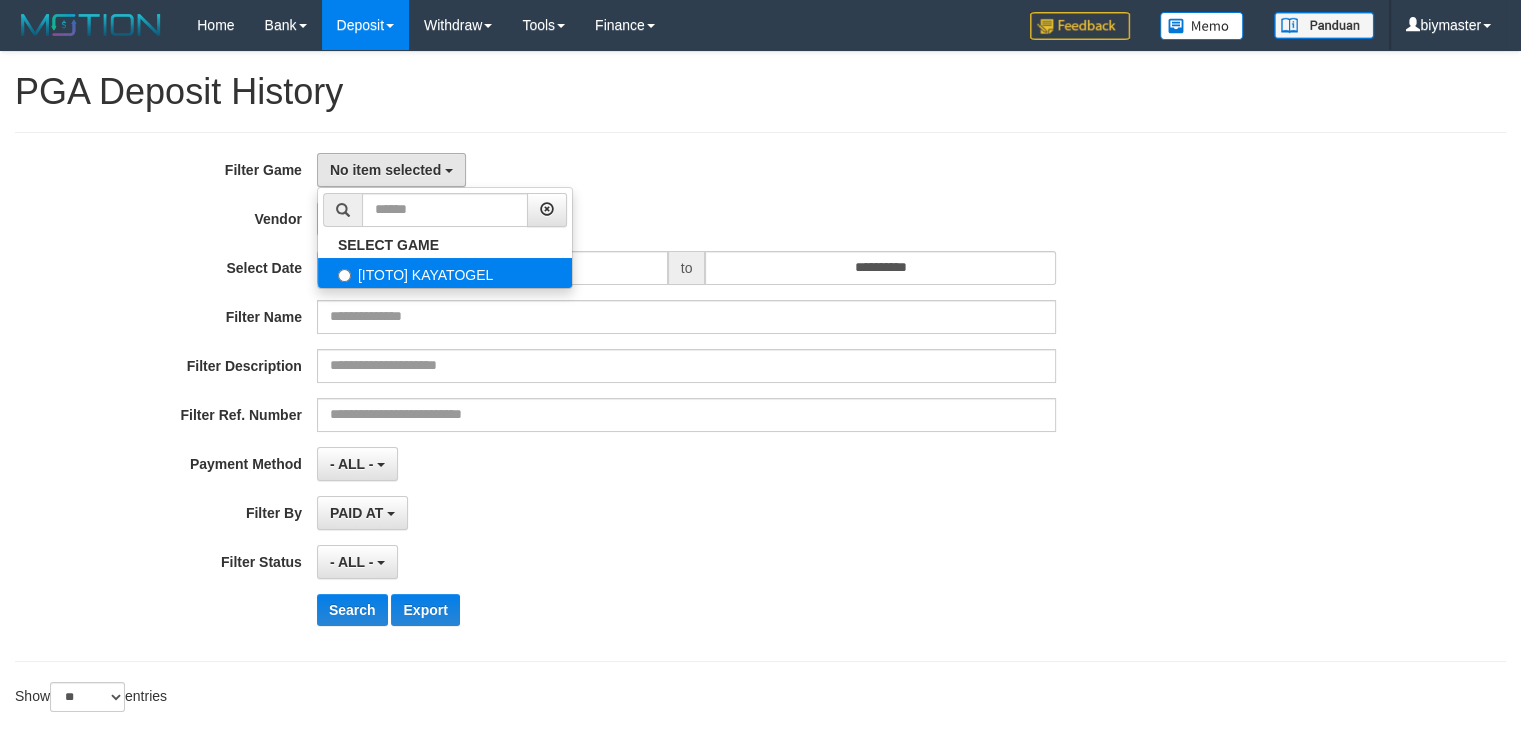 select on "****" 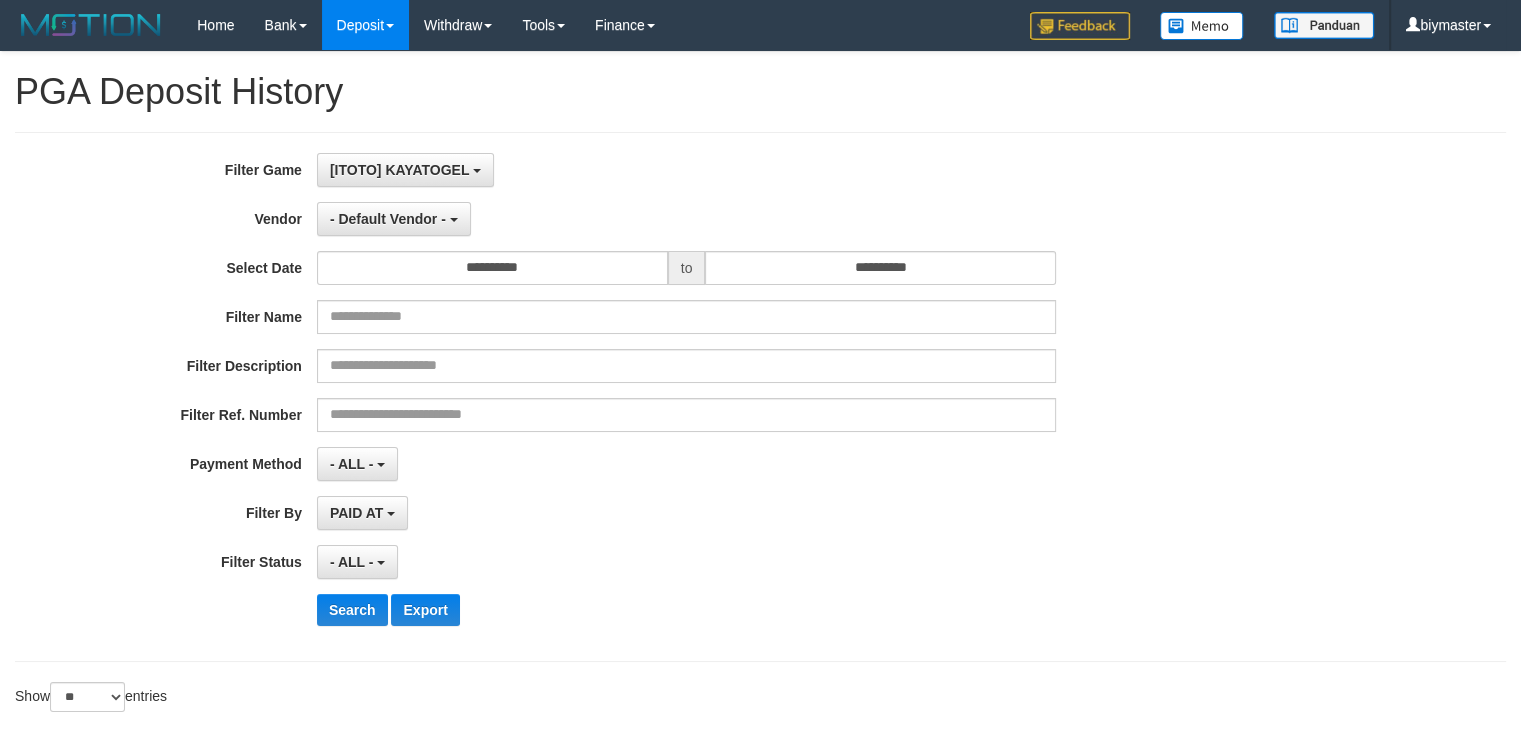 scroll, scrollTop: 17, scrollLeft: 0, axis: vertical 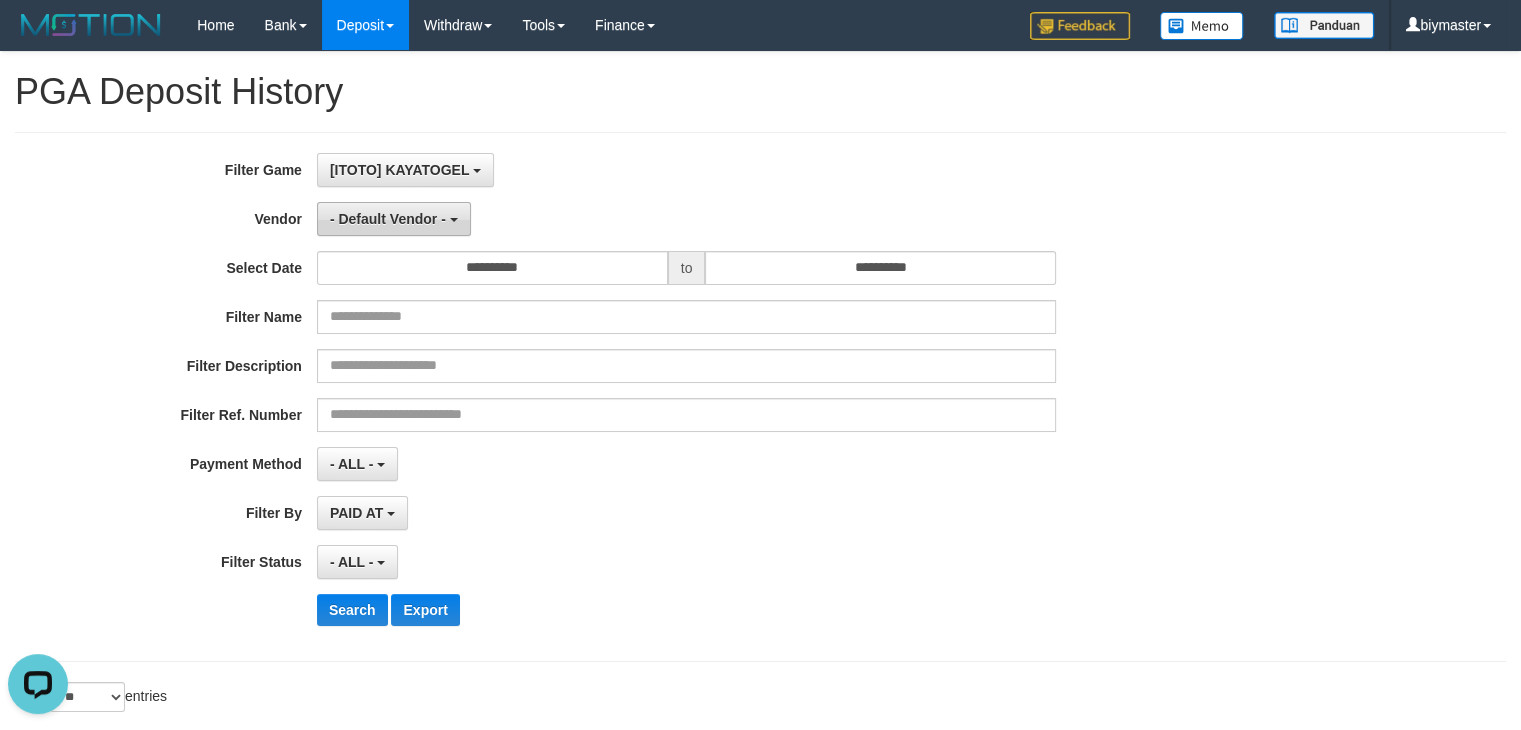 click on "- Default Vendor -" at bounding box center [388, 219] 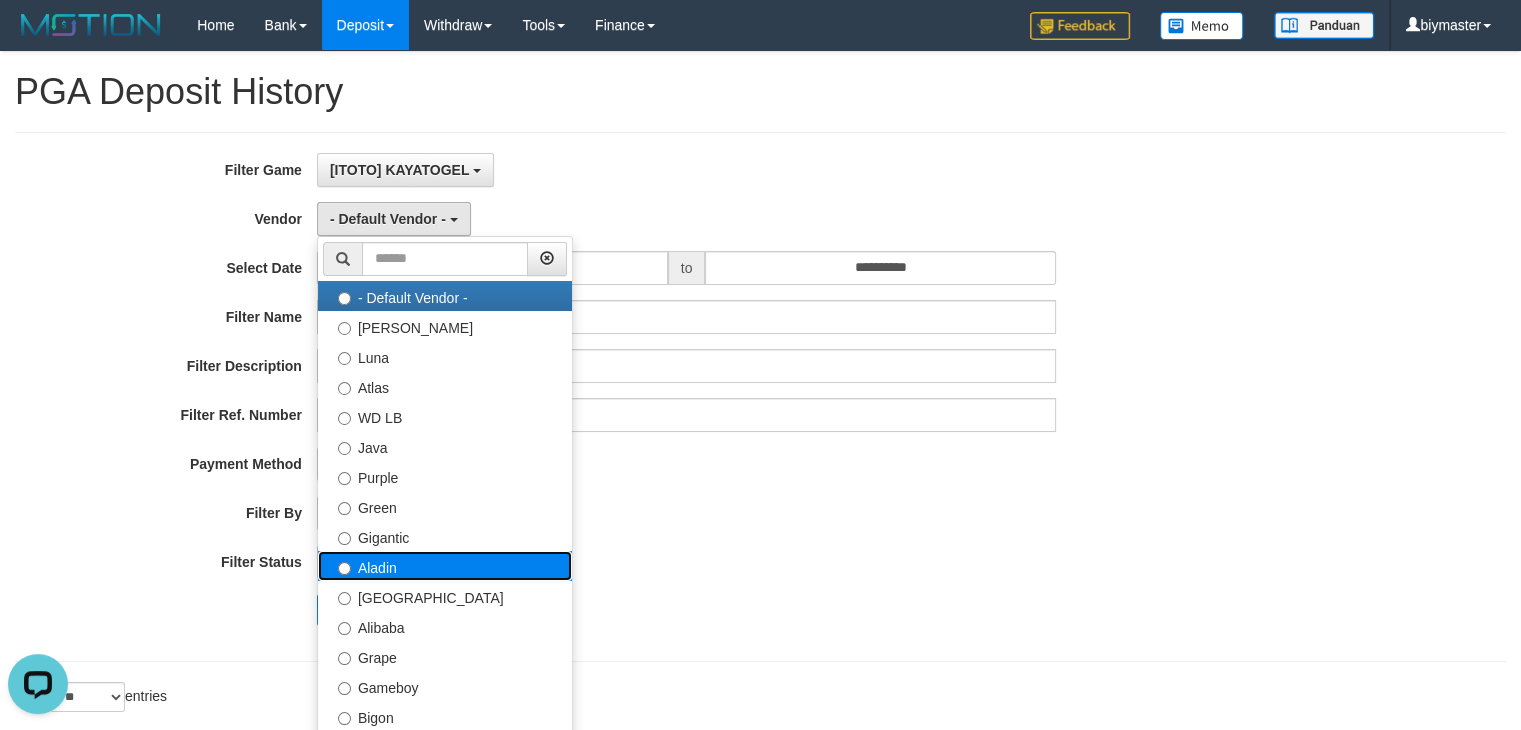 click on "Aladin" at bounding box center [445, 566] 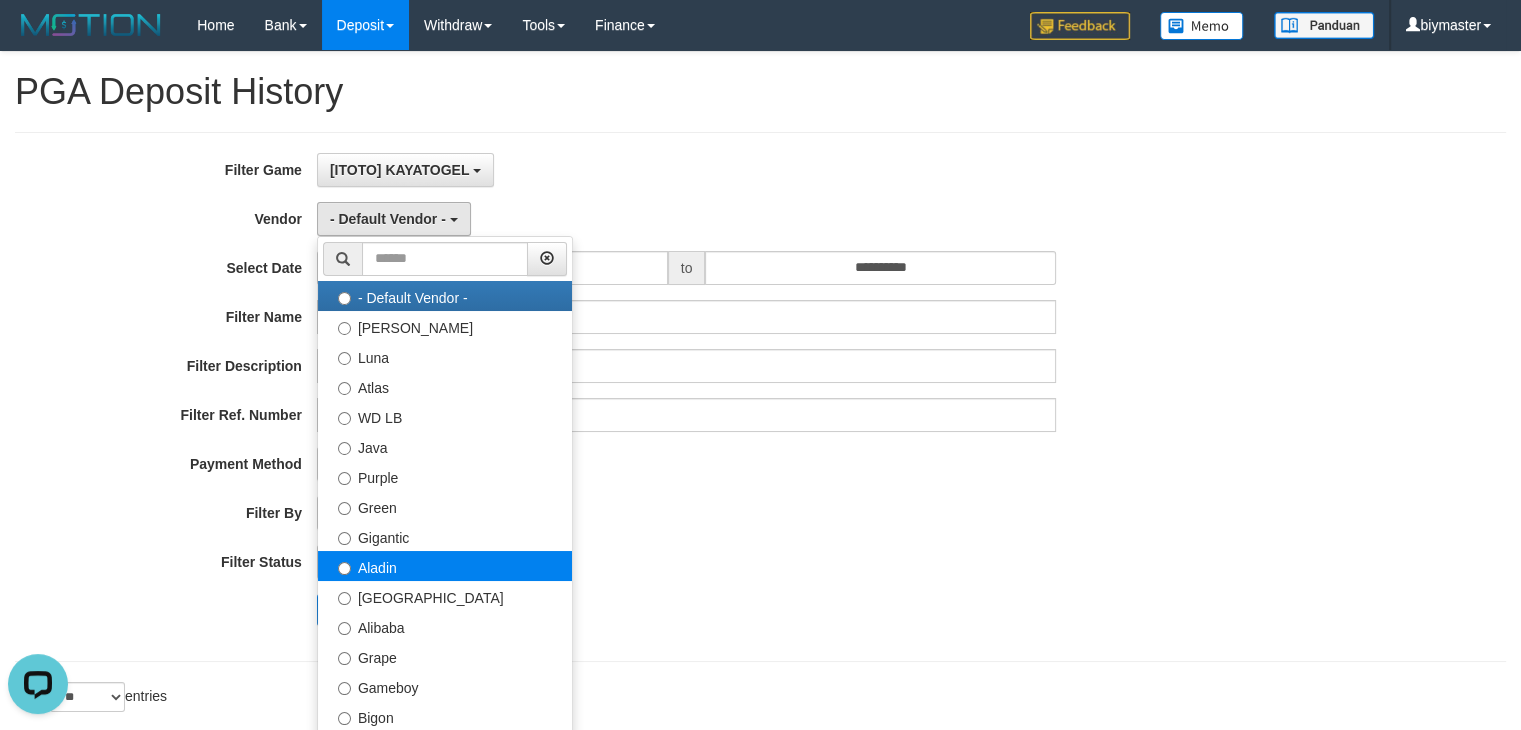 select on "**********" 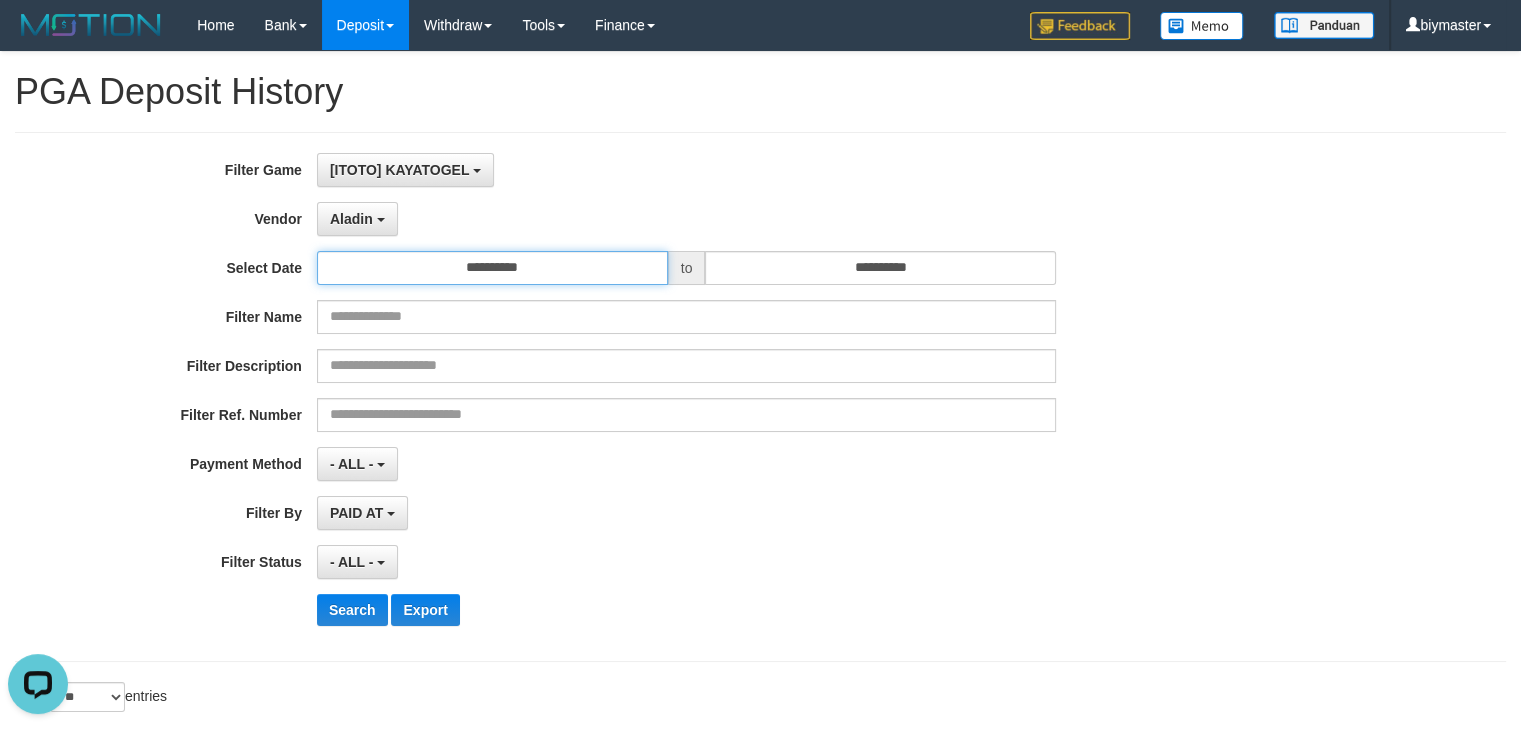 click on "**********" at bounding box center (492, 268) 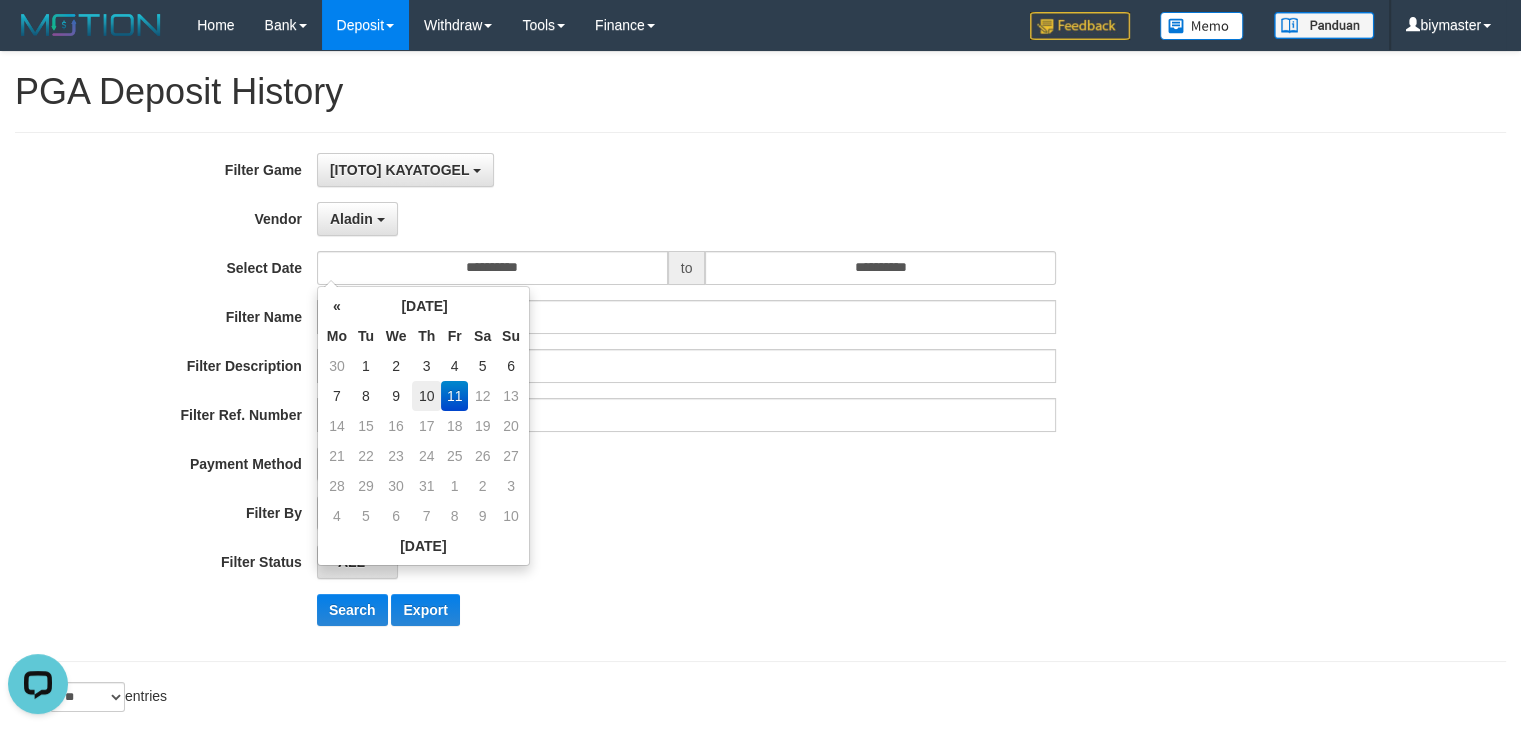 click on "10" at bounding box center [426, 396] 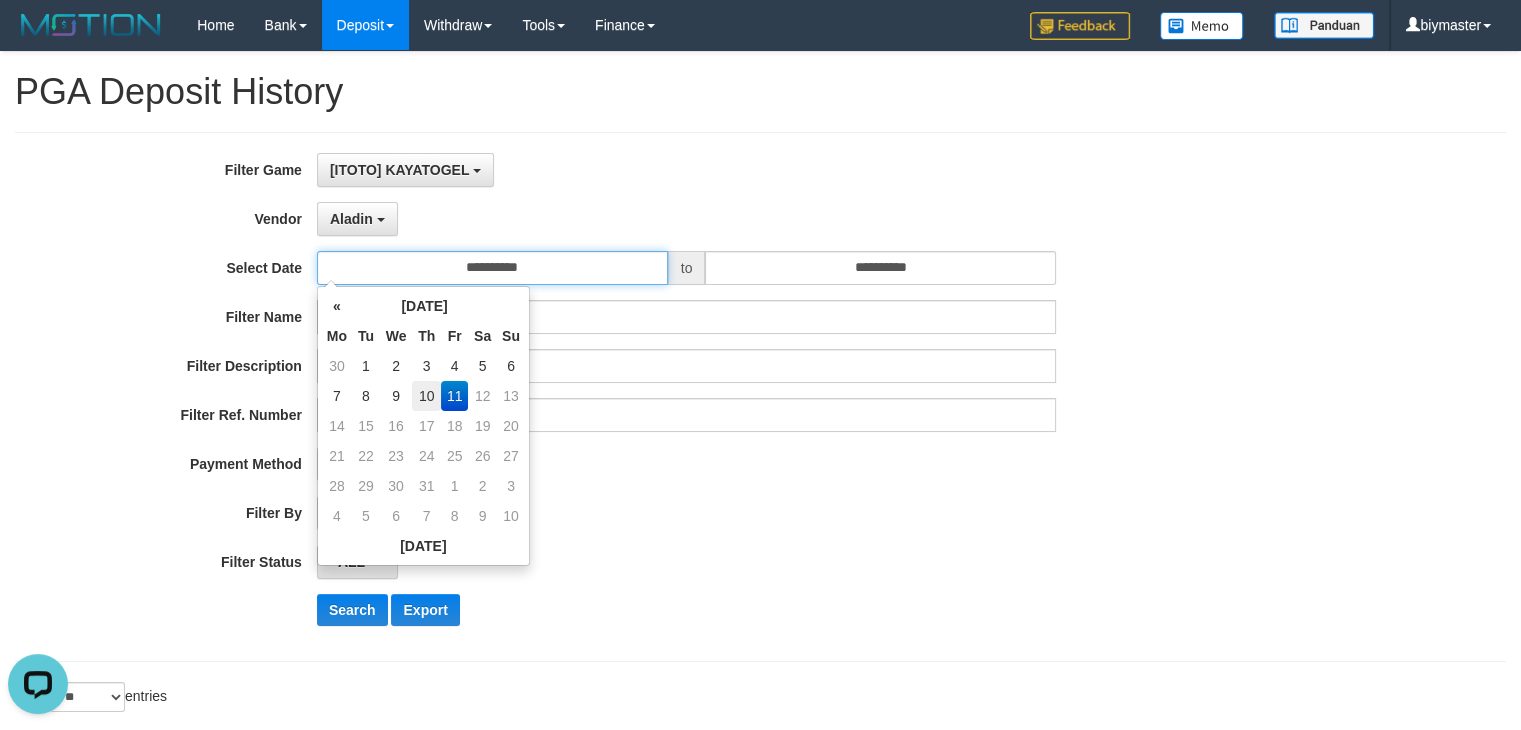 type on "**********" 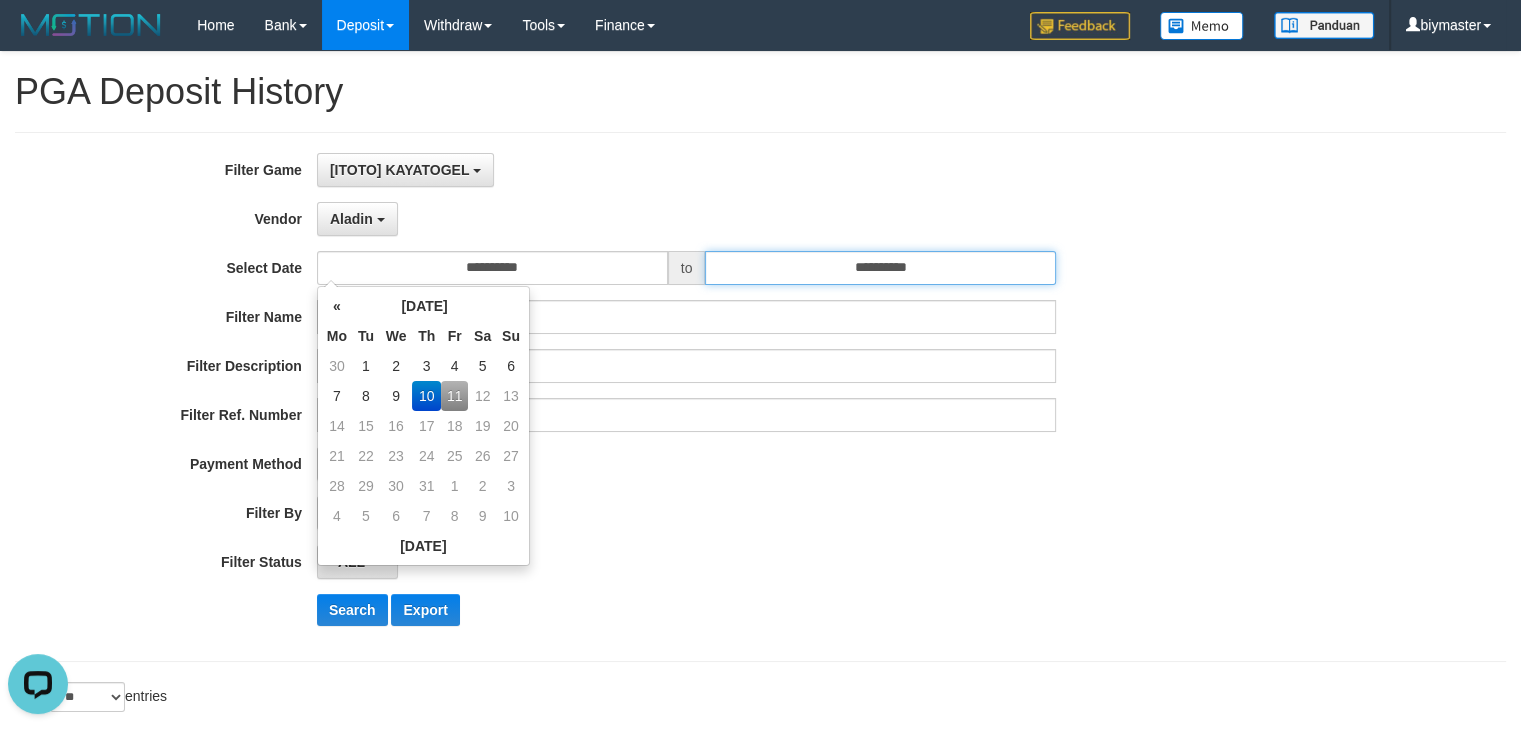 click on "**********" at bounding box center [880, 268] 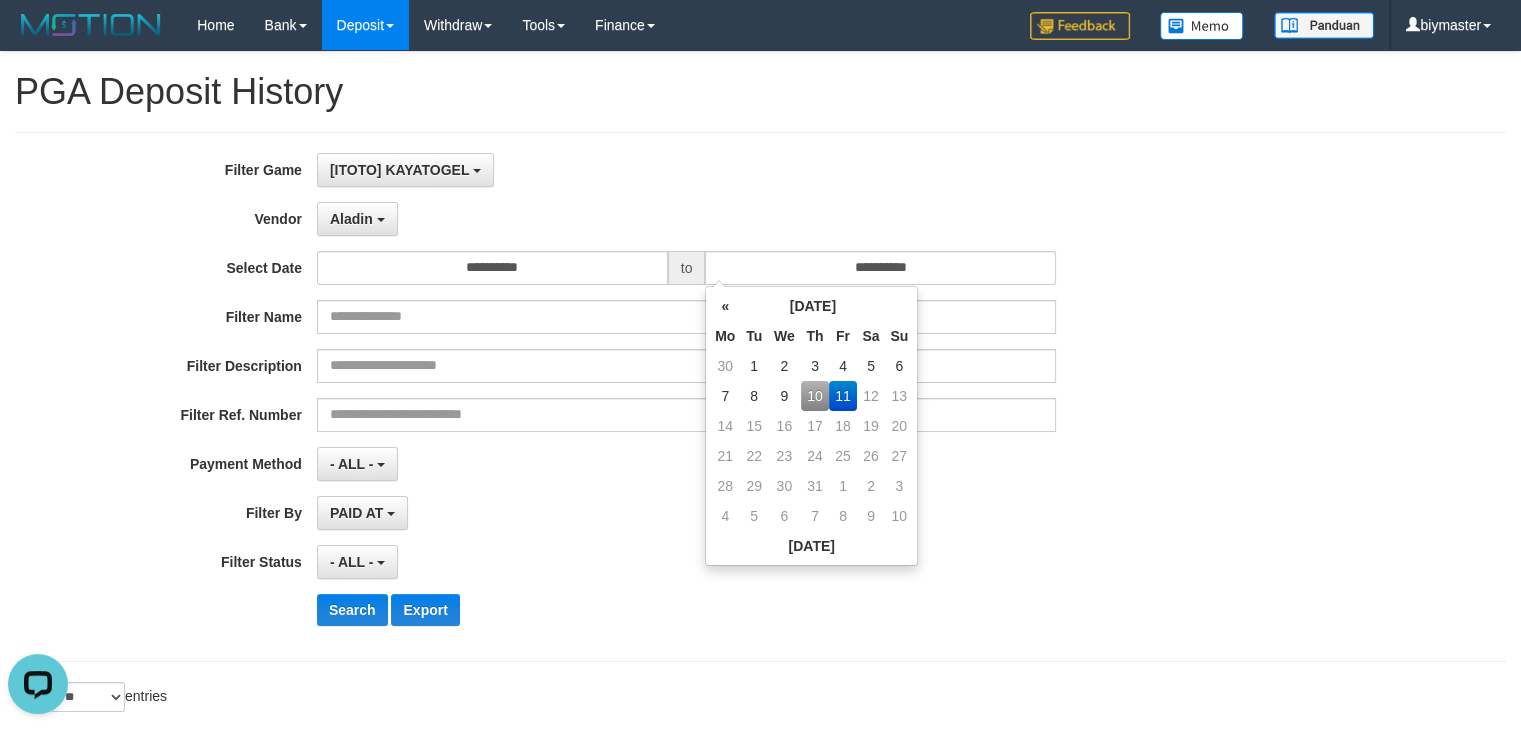 click on "10" at bounding box center [815, 396] 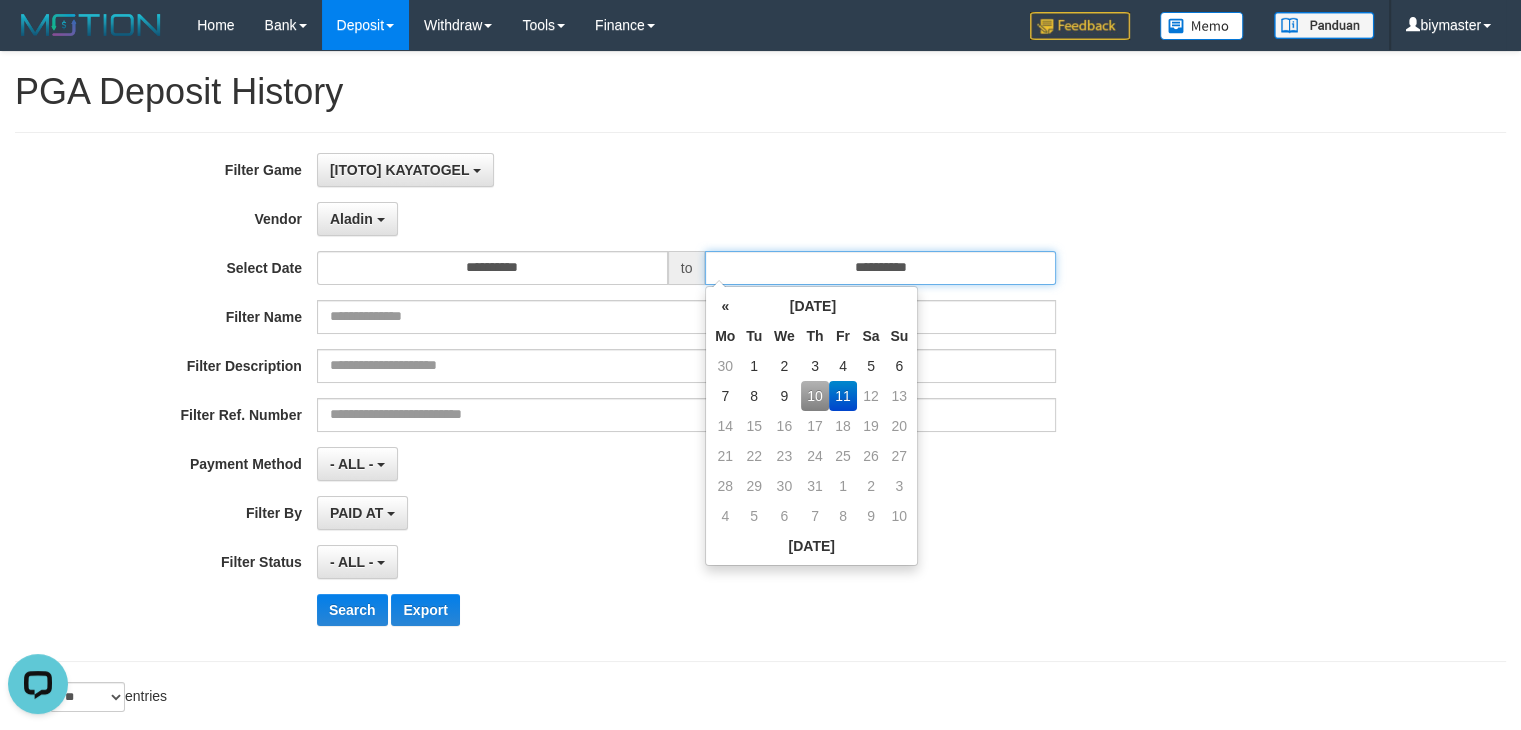 type on "**********" 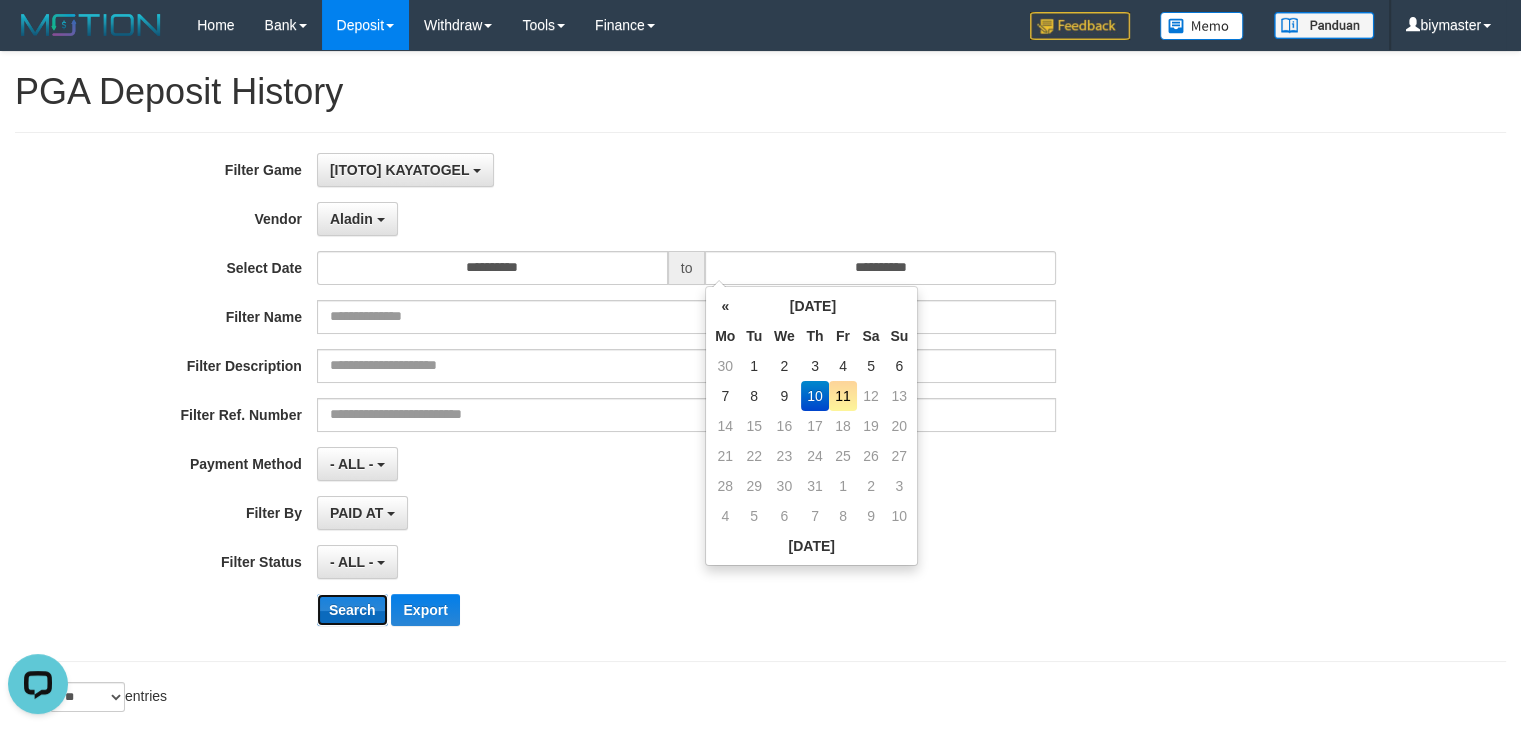 click on "Search" at bounding box center [352, 610] 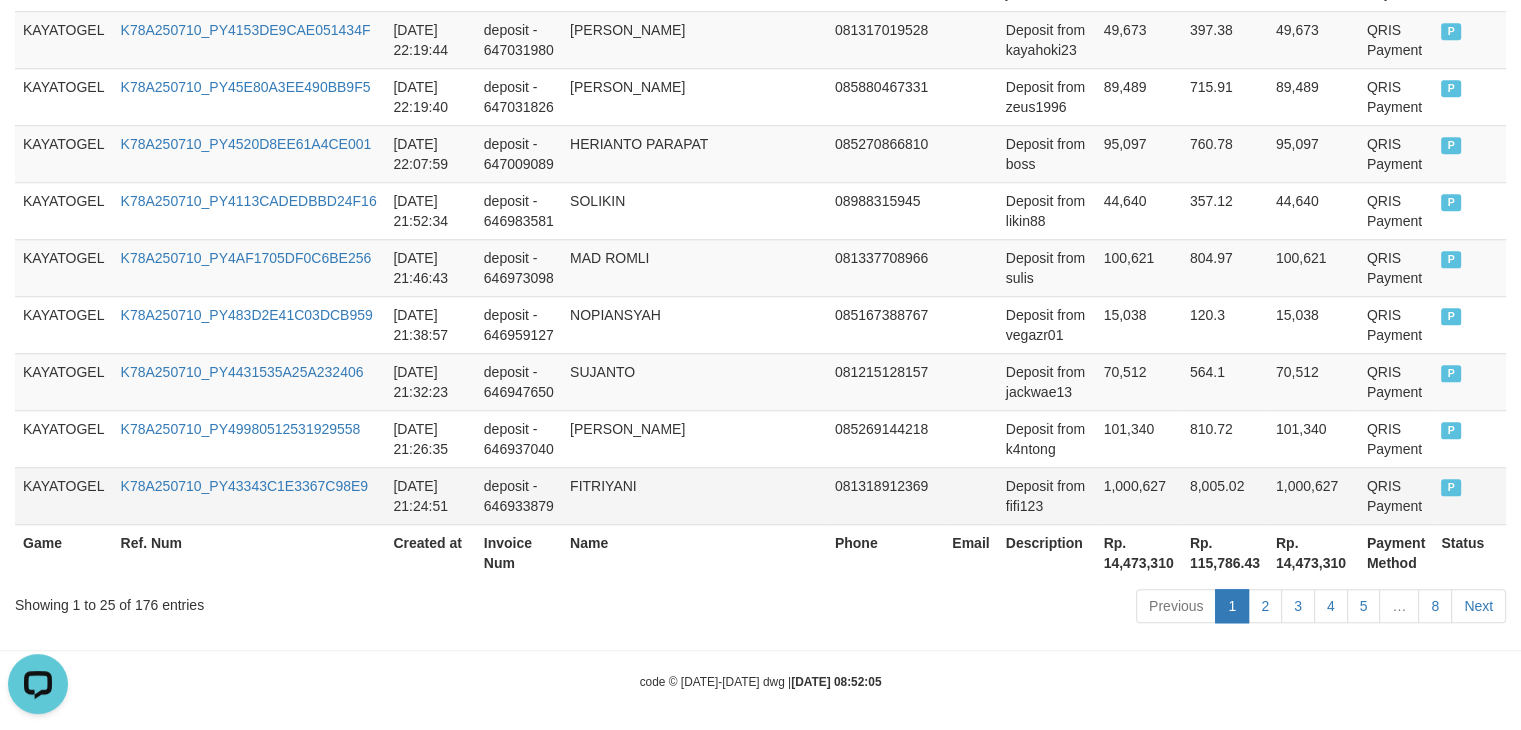 scroll, scrollTop: 1684, scrollLeft: 0, axis: vertical 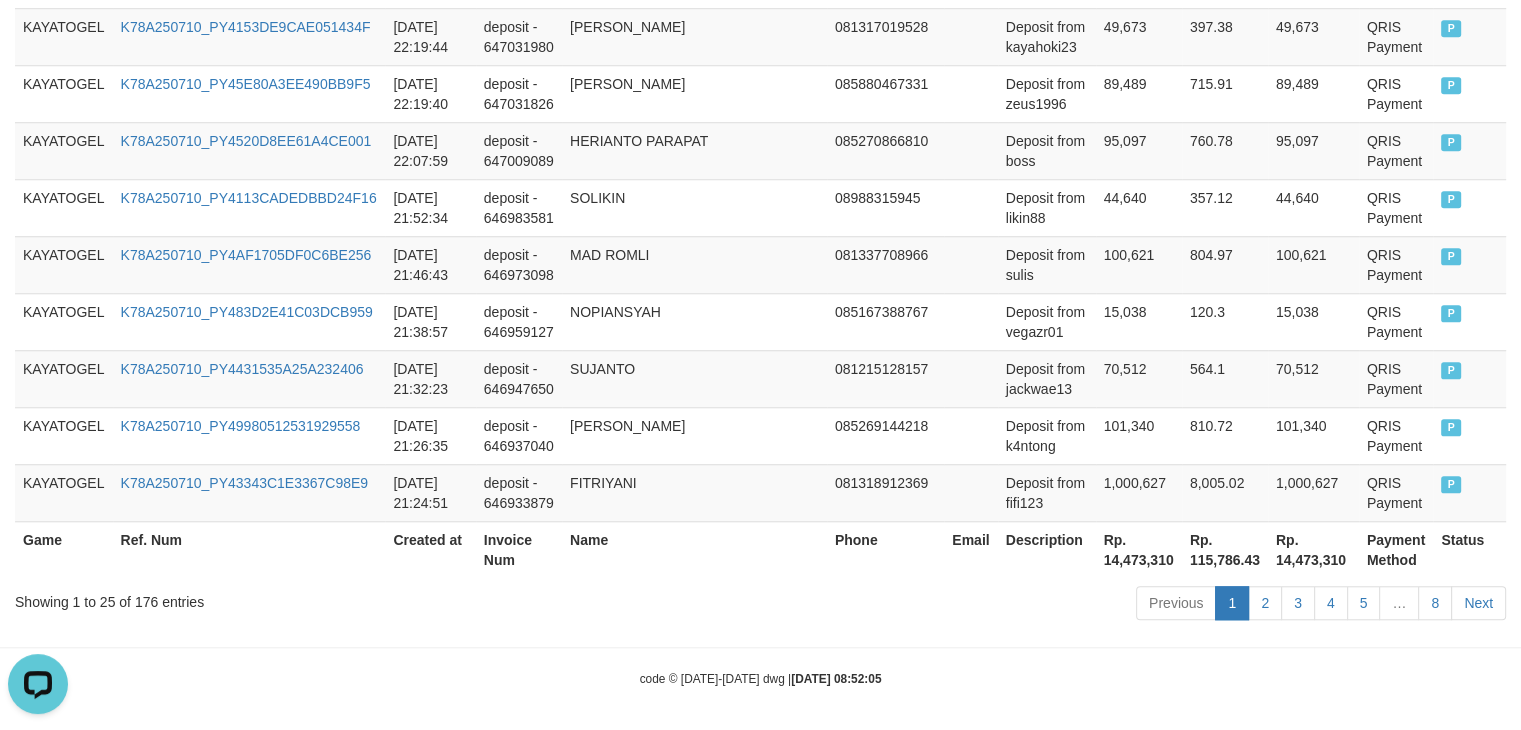 click on "Rp. 14,473,310" at bounding box center (1139, 549) 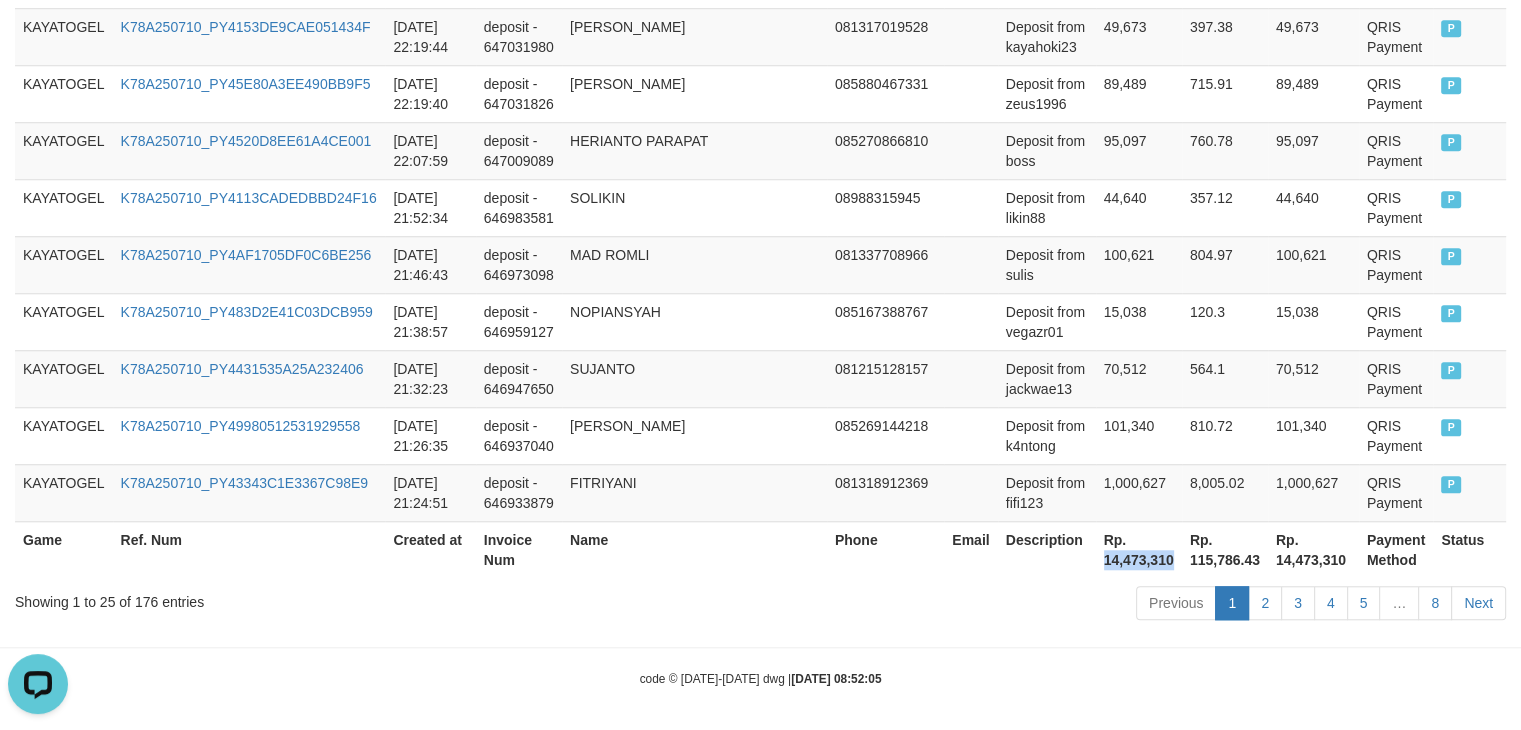 click on "Rp. 14,473,310" at bounding box center (1139, 549) 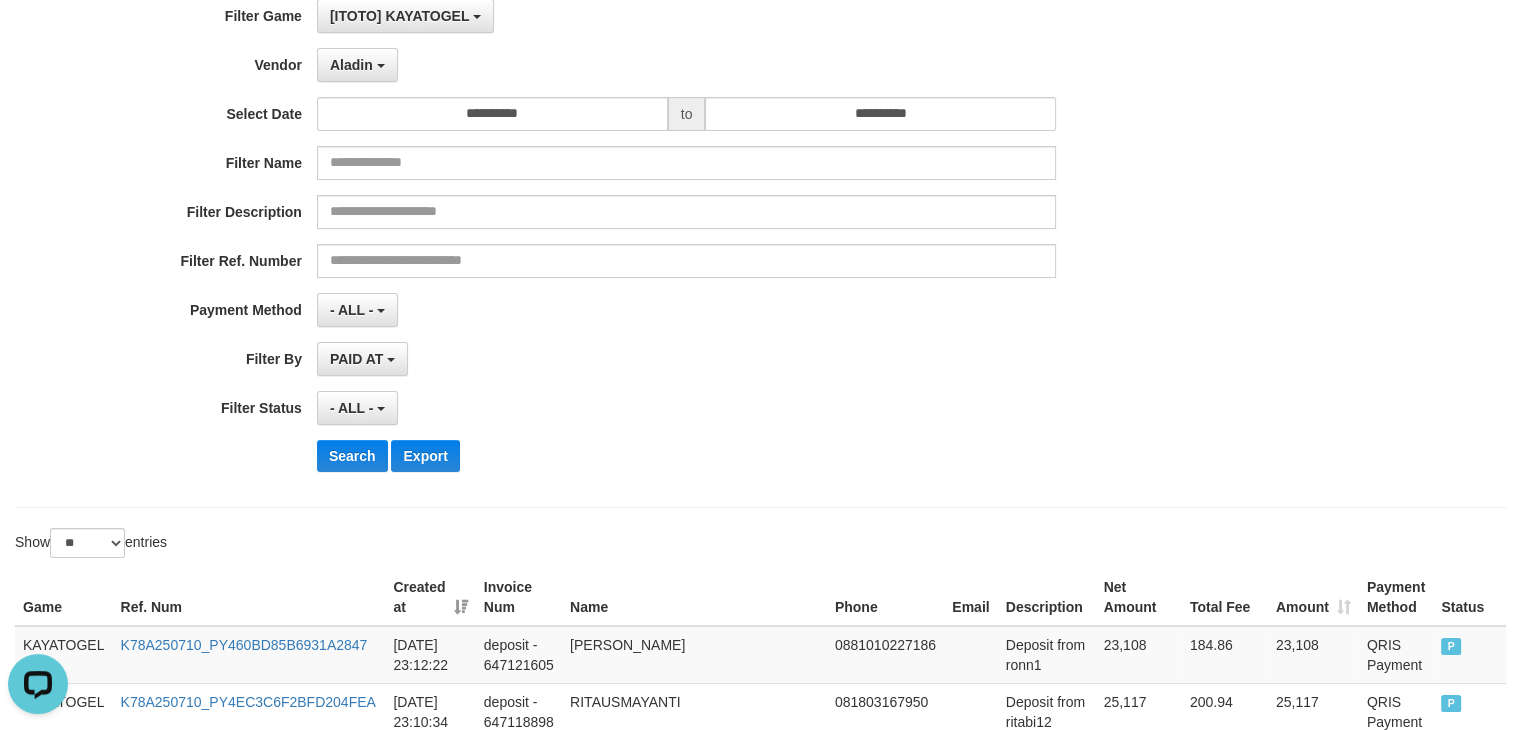 scroll, scrollTop: 0, scrollLeft: 0, axis: both 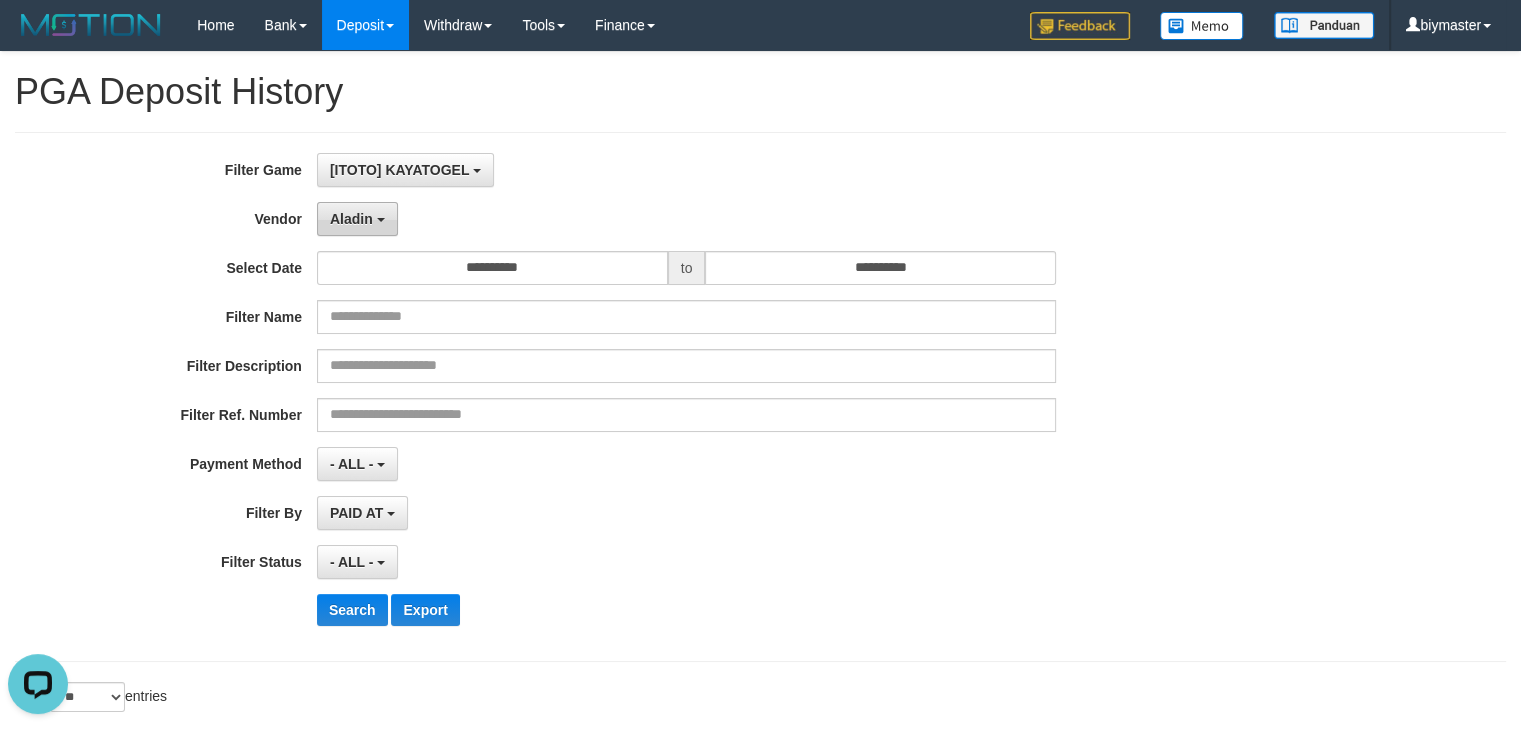 click on "Aladin" at bounding box center [357, 219] 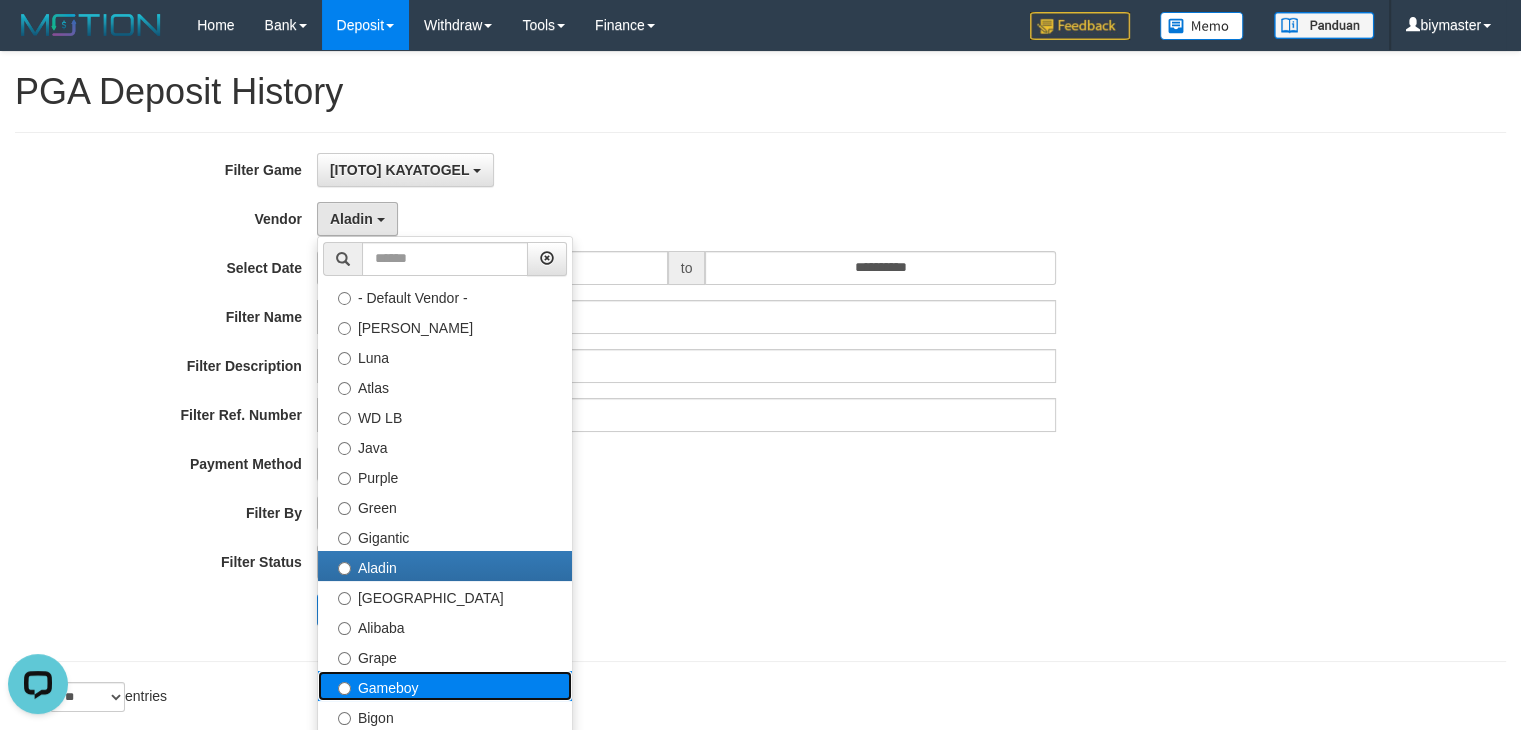 click on "Gameboy" at bounding box center (445, 686) 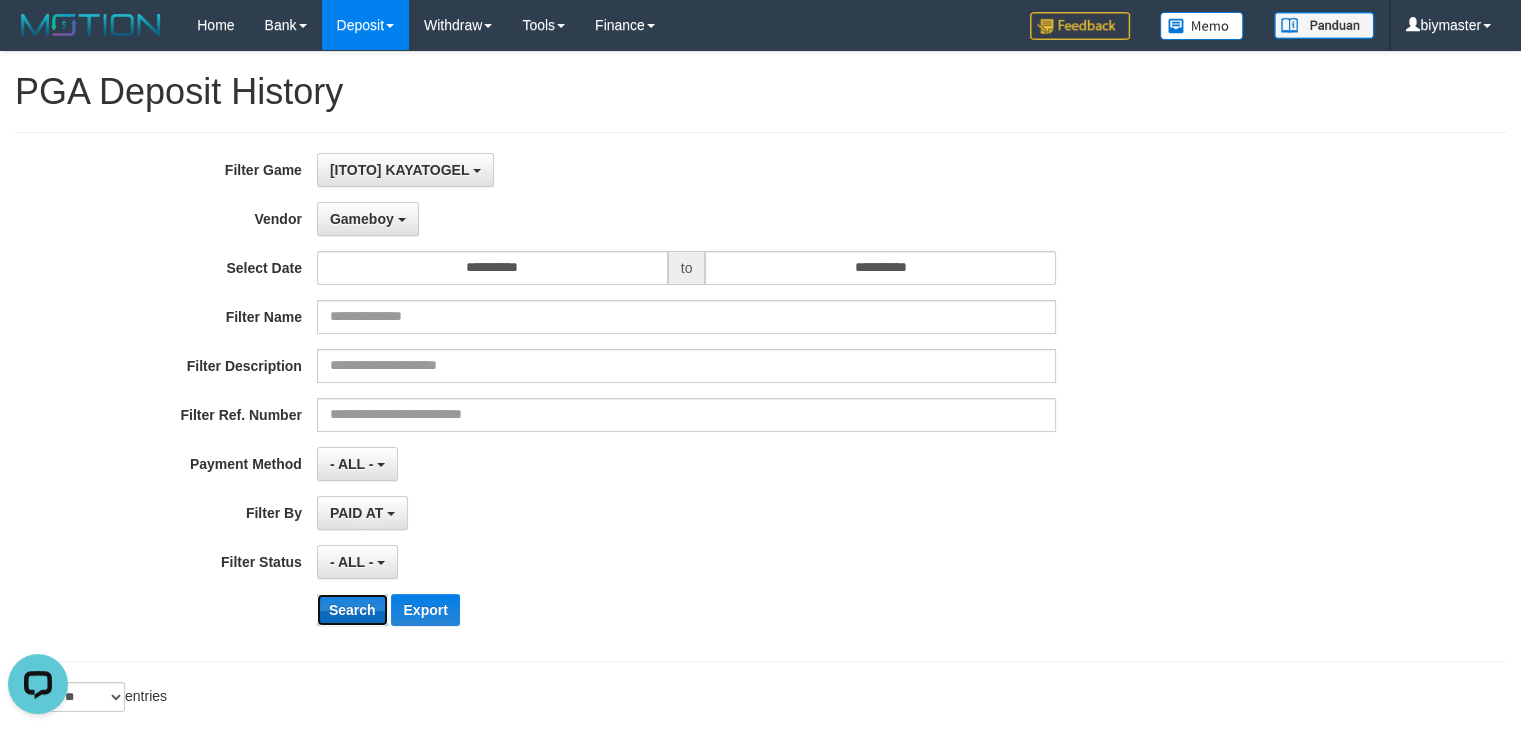 click on "Search" at bounding box center (352, 610) 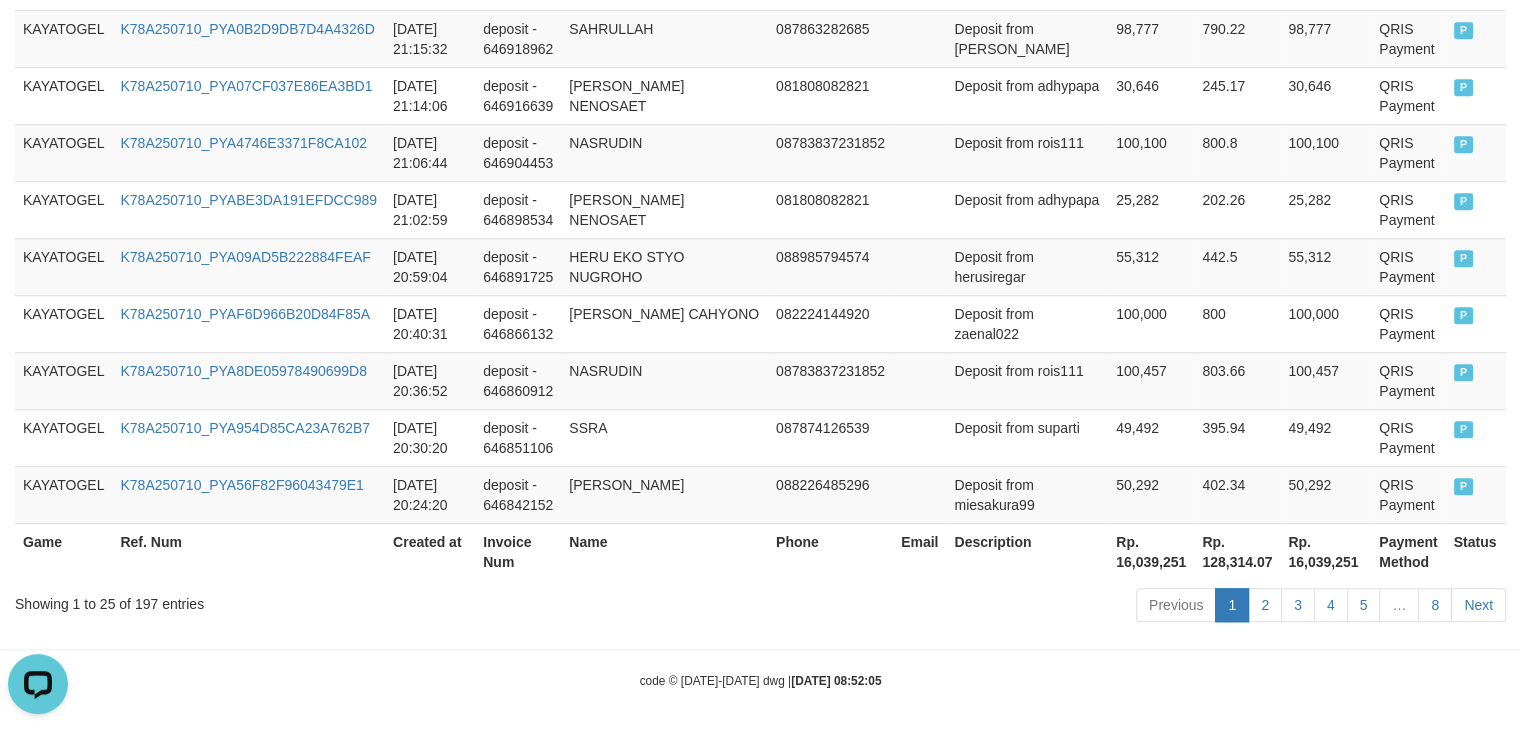 scroll, scrollTop: 1684, scrollLeft: 0, axis: vertical 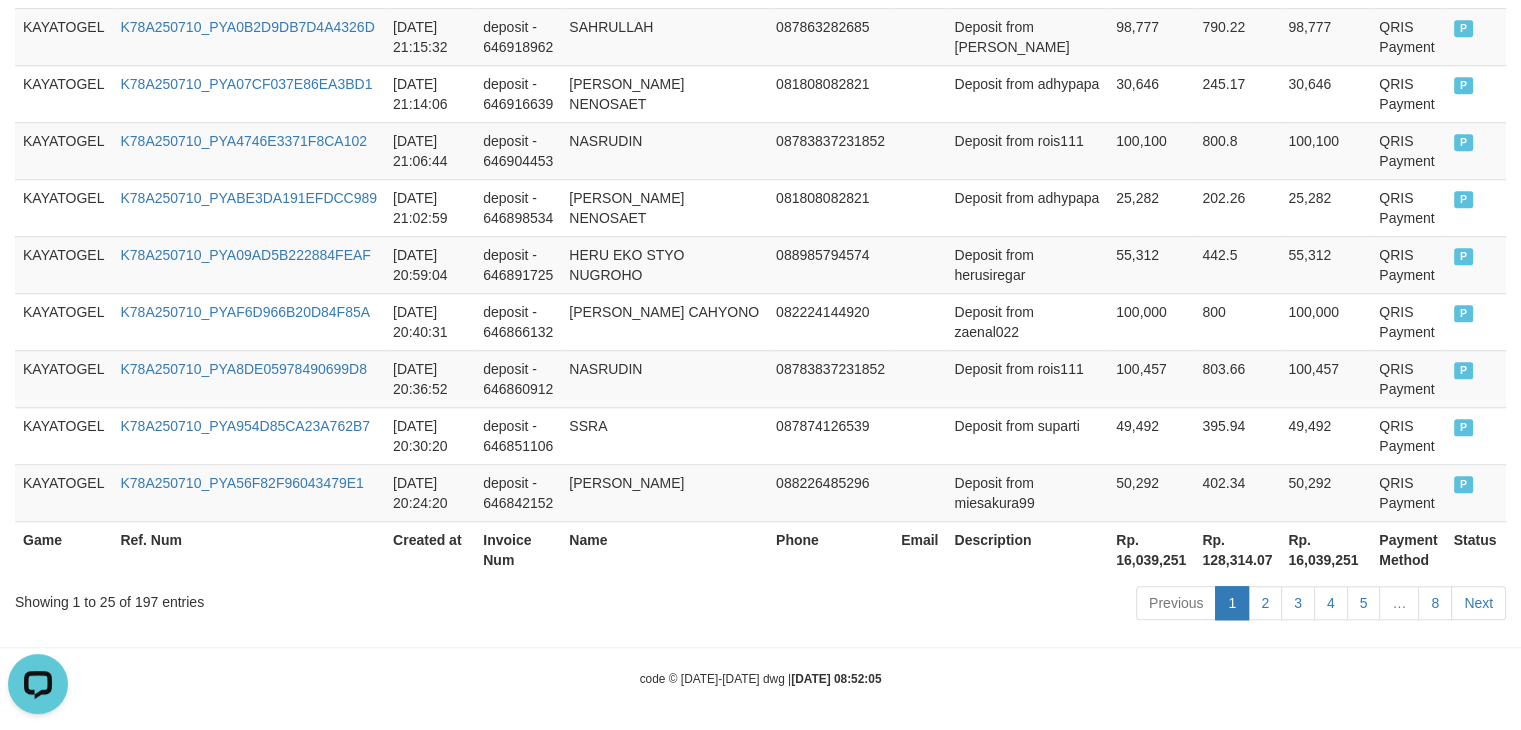 click on "Rp. 16,039,251" at bounding box center [1151, 549] 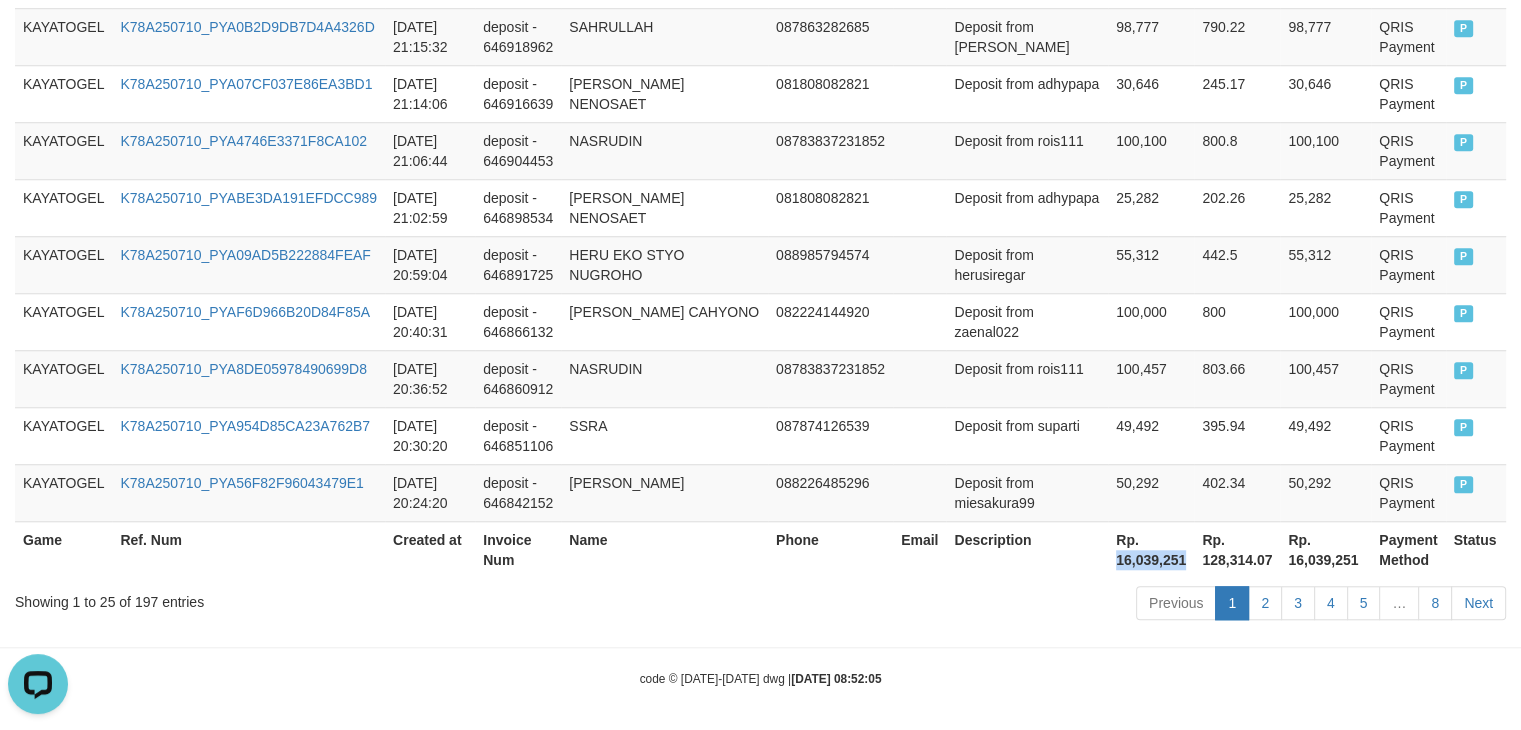 click on "Rp. 16,039,251" at bounding box center [1151, 549] 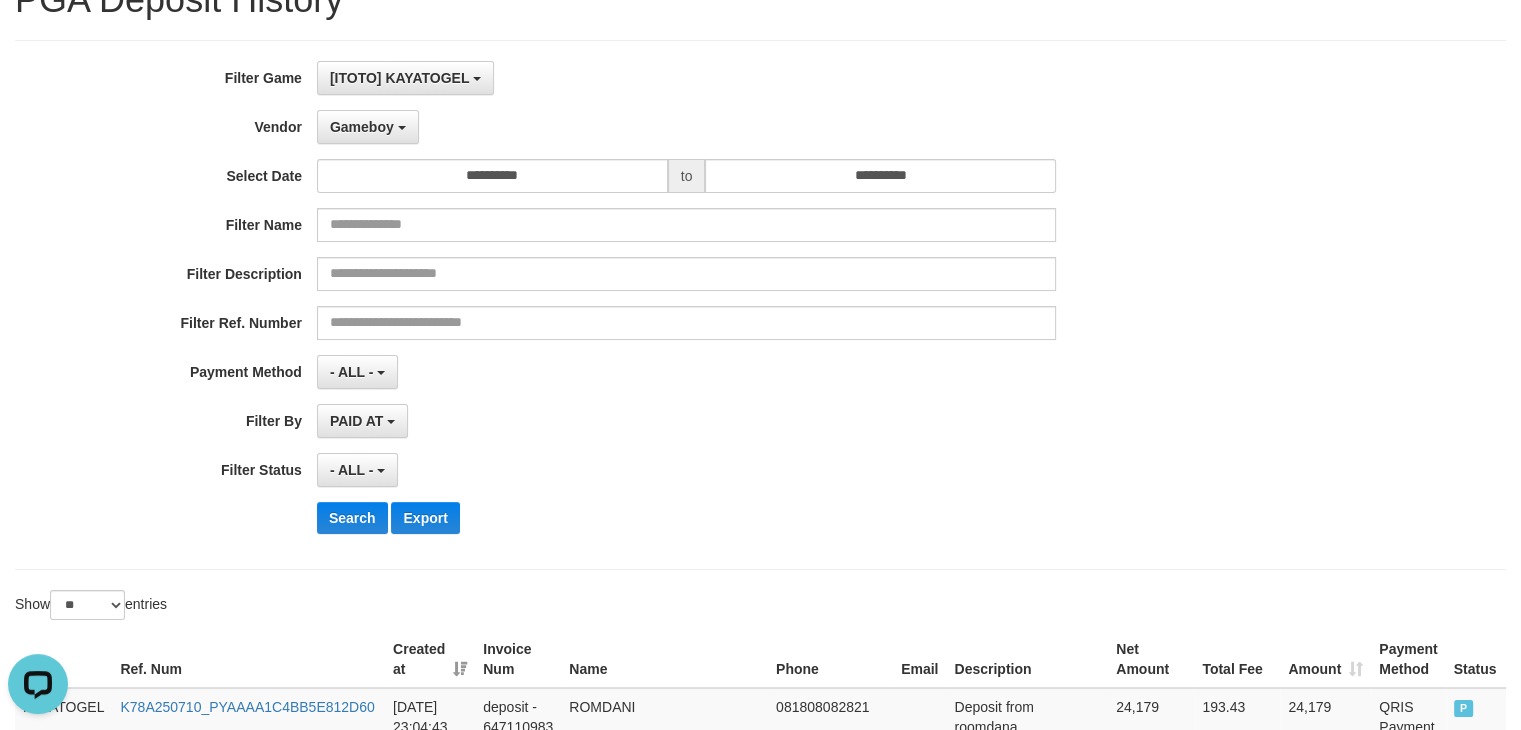 scroll, scrollTop: 0, scrollLeft: 0, axis: both 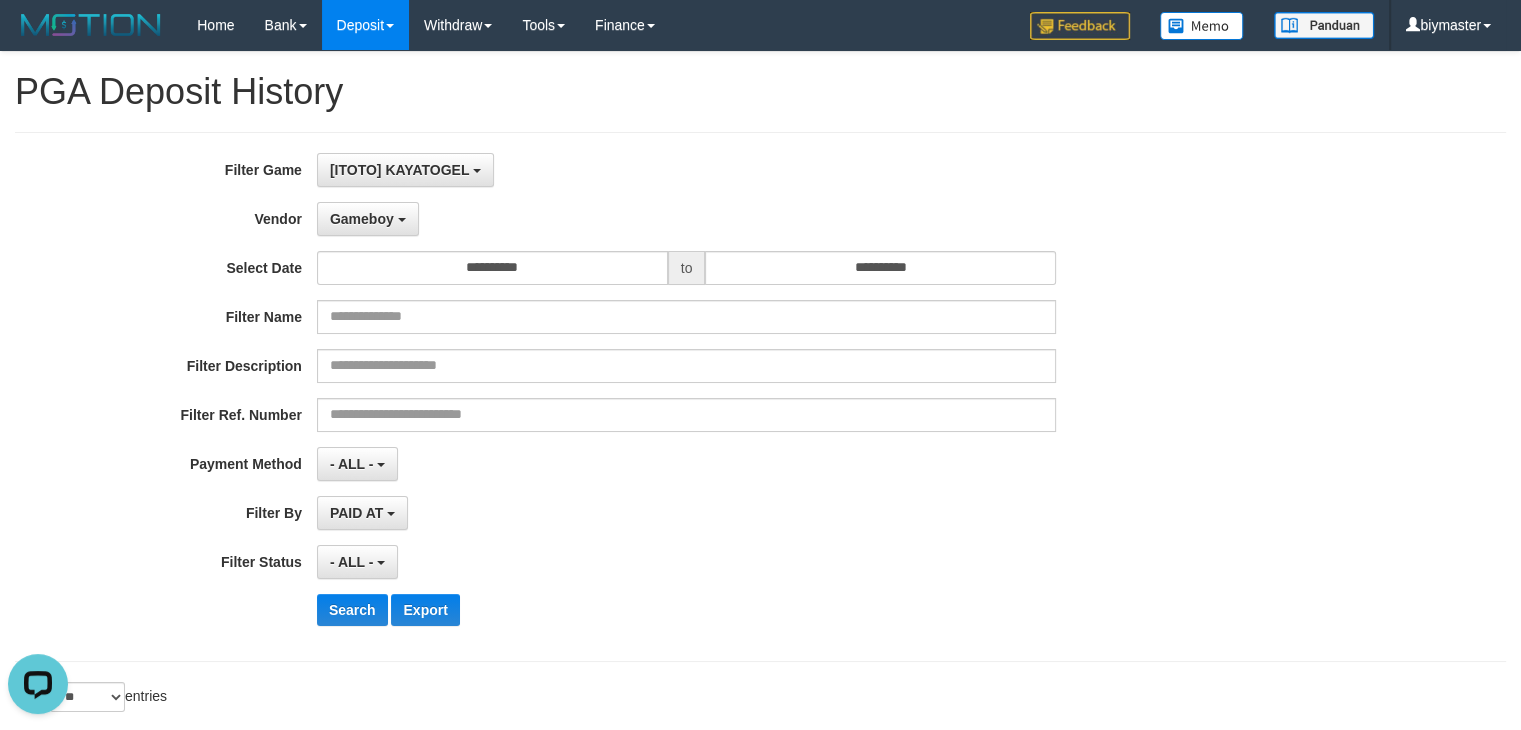 click on "**********" at bounding box center [634, 397] 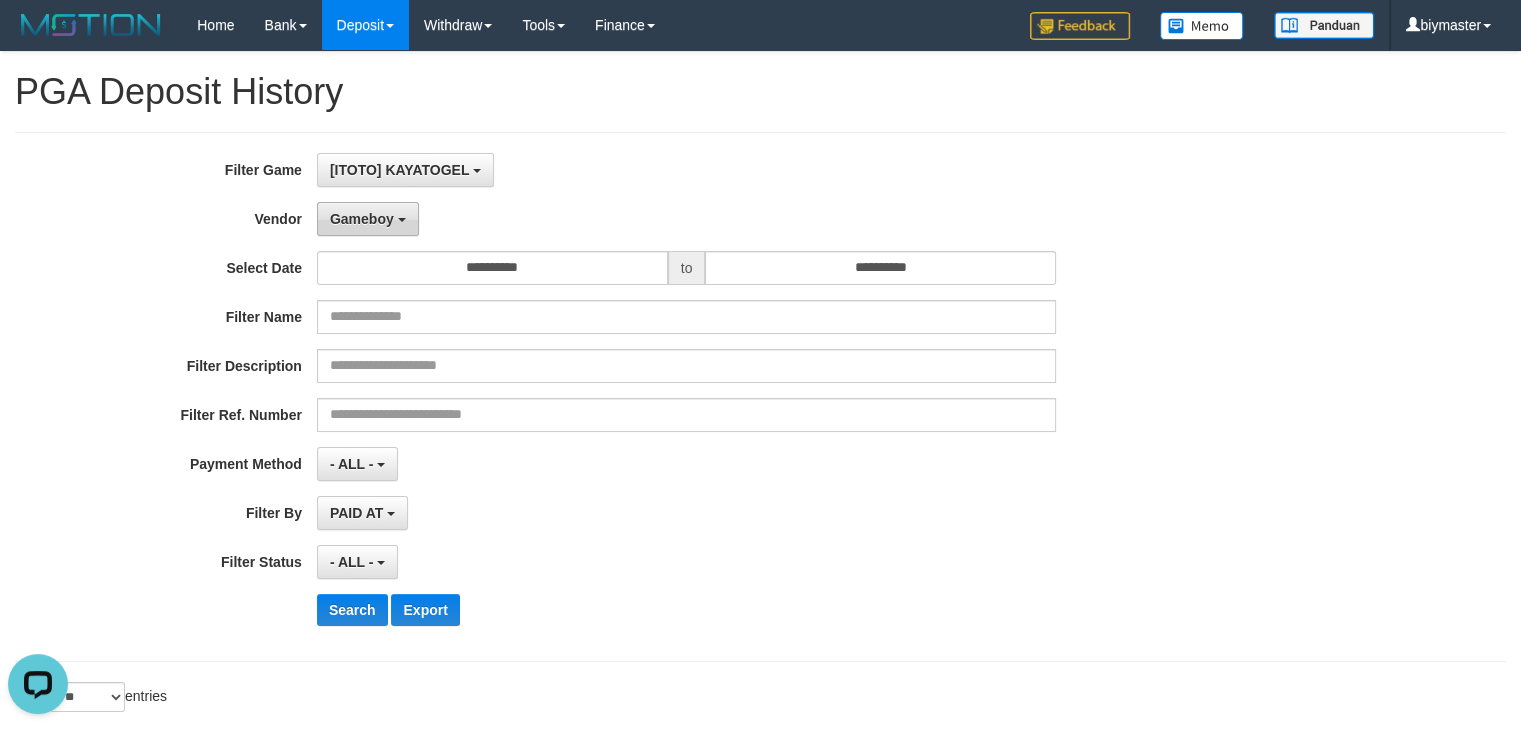 click on "Gameboy" at bounding box center (368, 219) 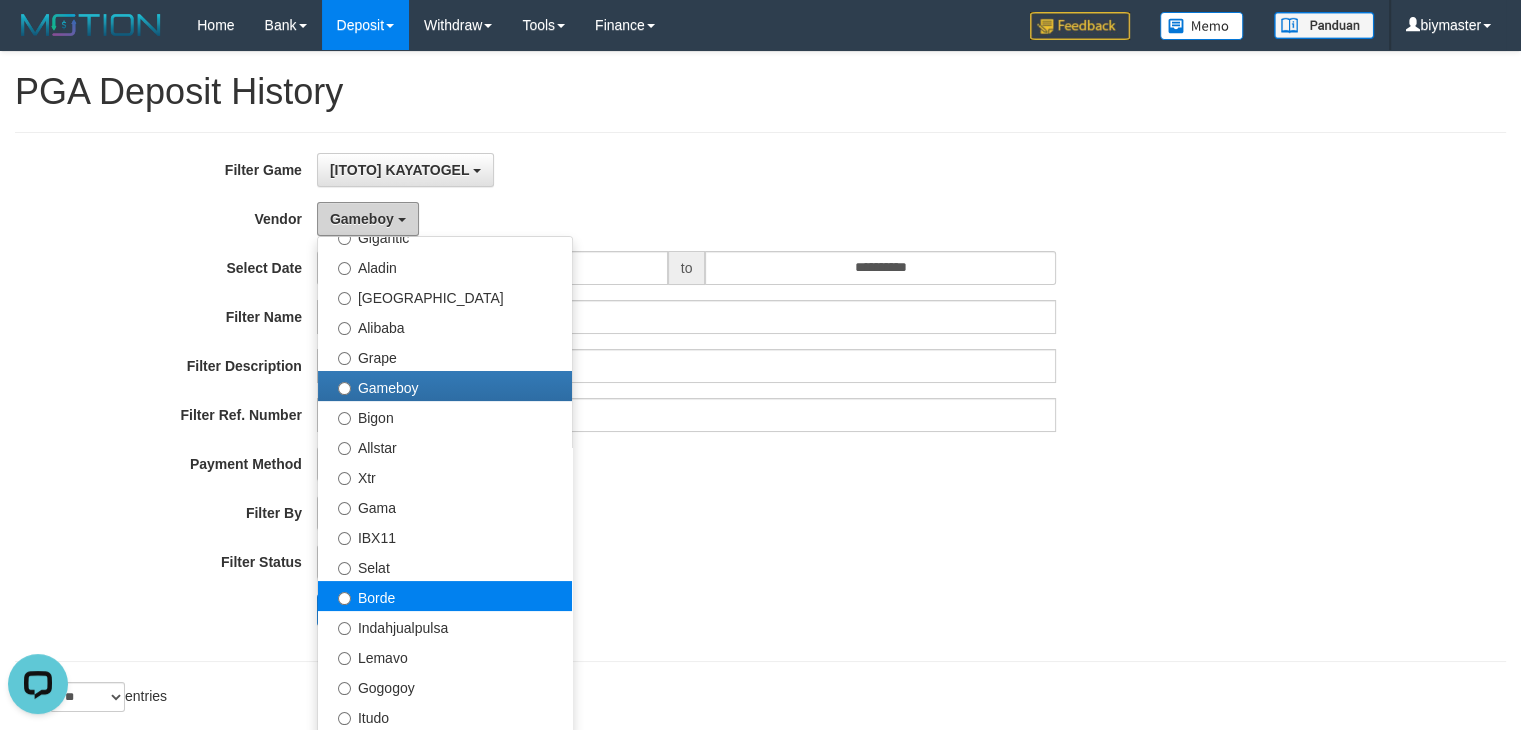 scroll, scrollTop: 685, scrollLeft: 0, axis: vertical 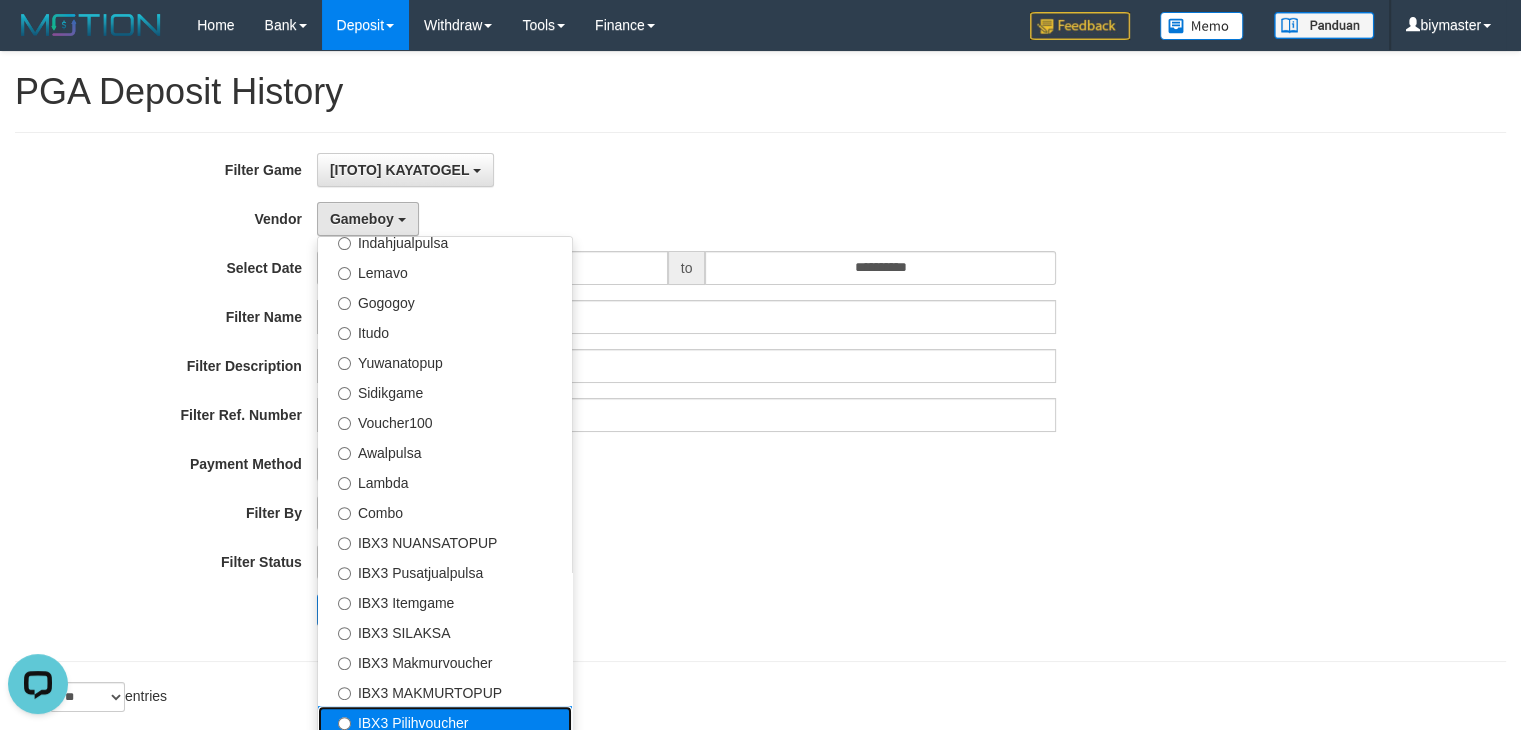 click on "IBX3 Pilihvoucher" at bounding box center (445, 721) 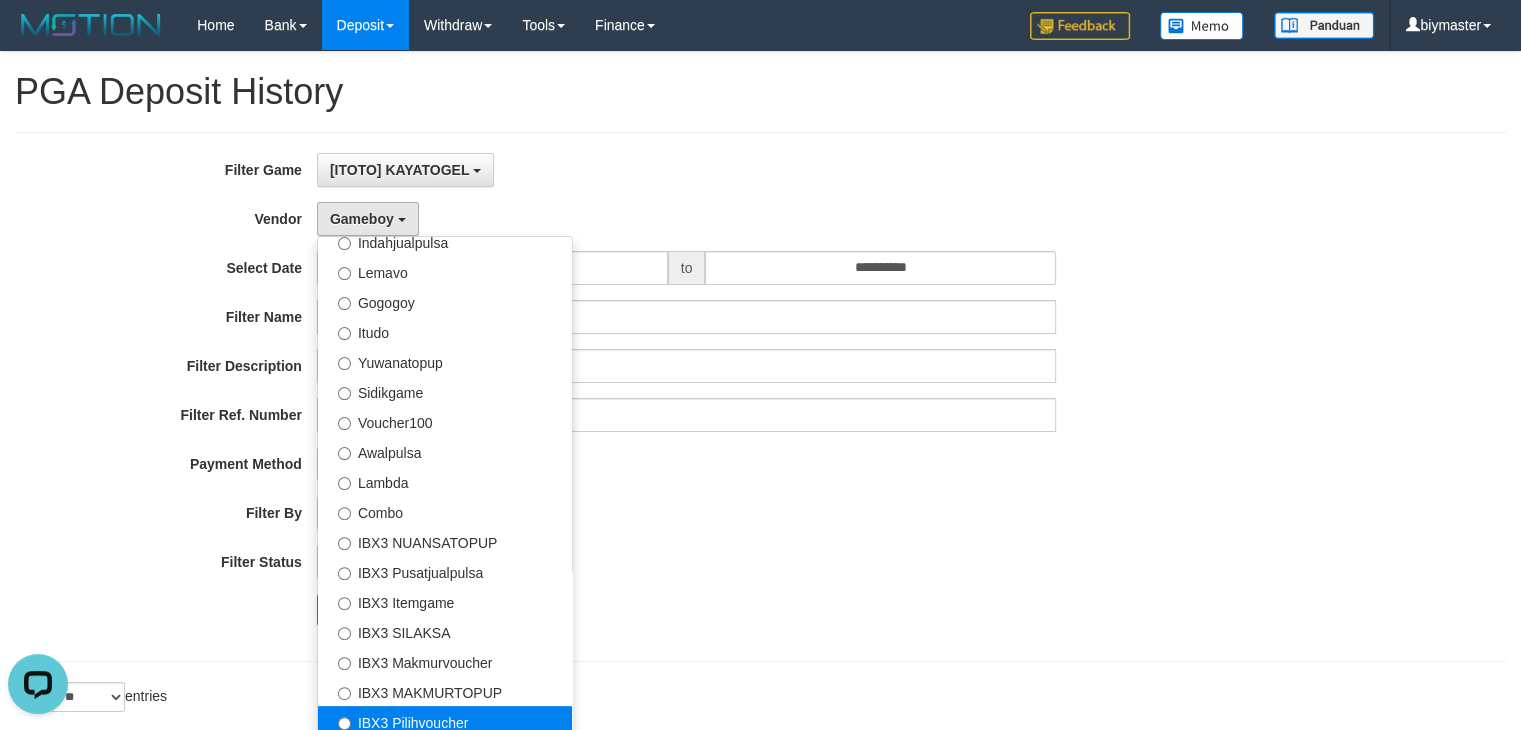 select on "**********" 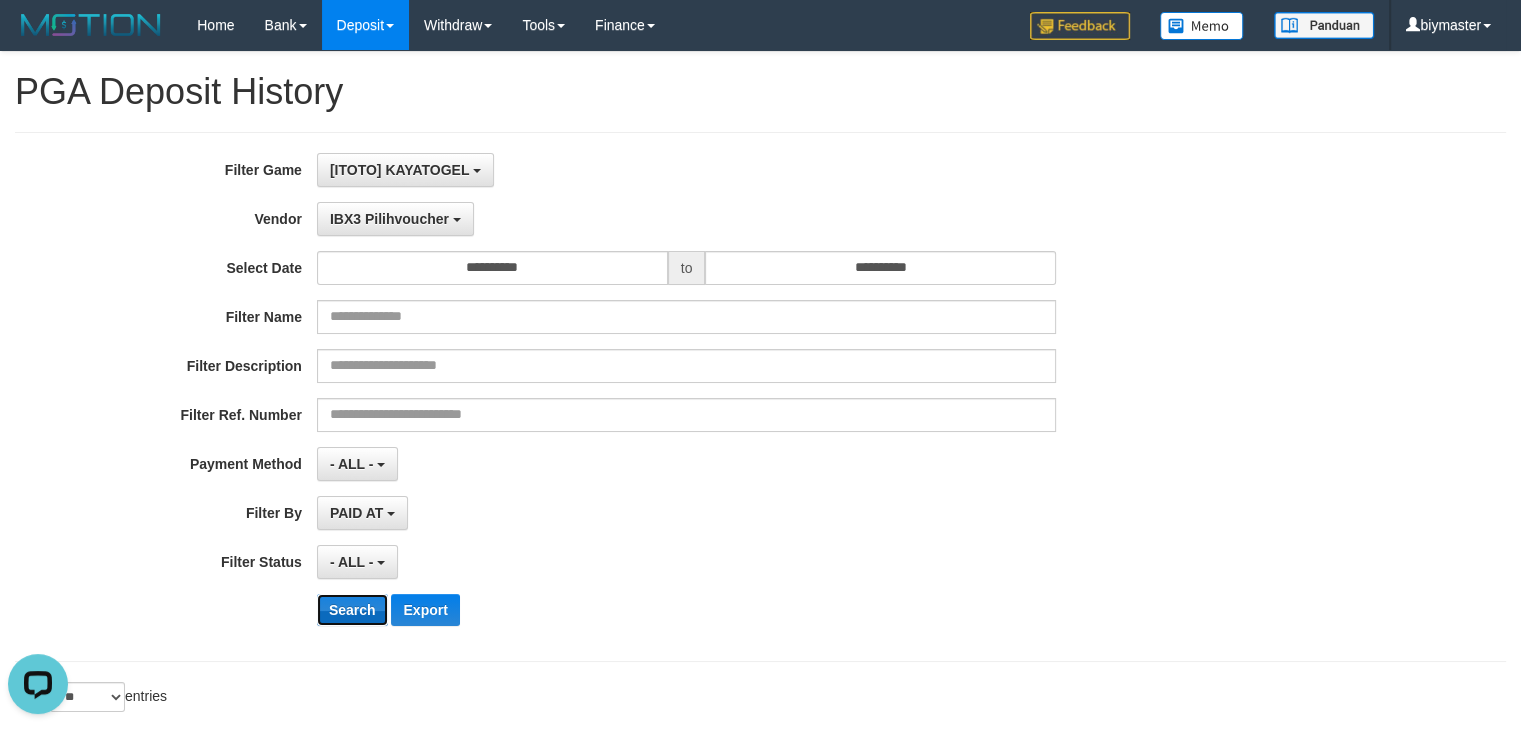 click on "Search" at bounding box center (352, 610) 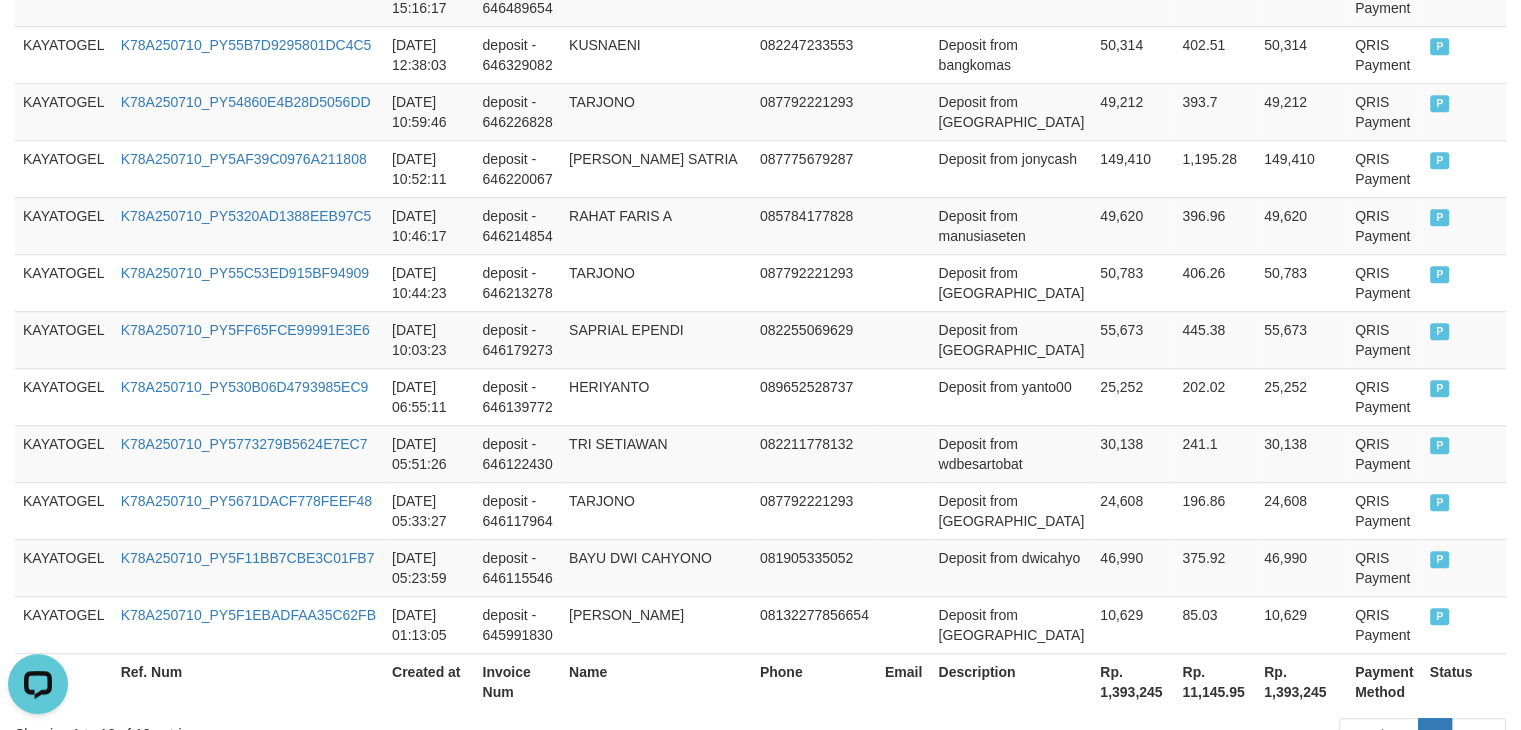 scroll, scrollTop: 1286, scrollLeft: 0, axis: vertical 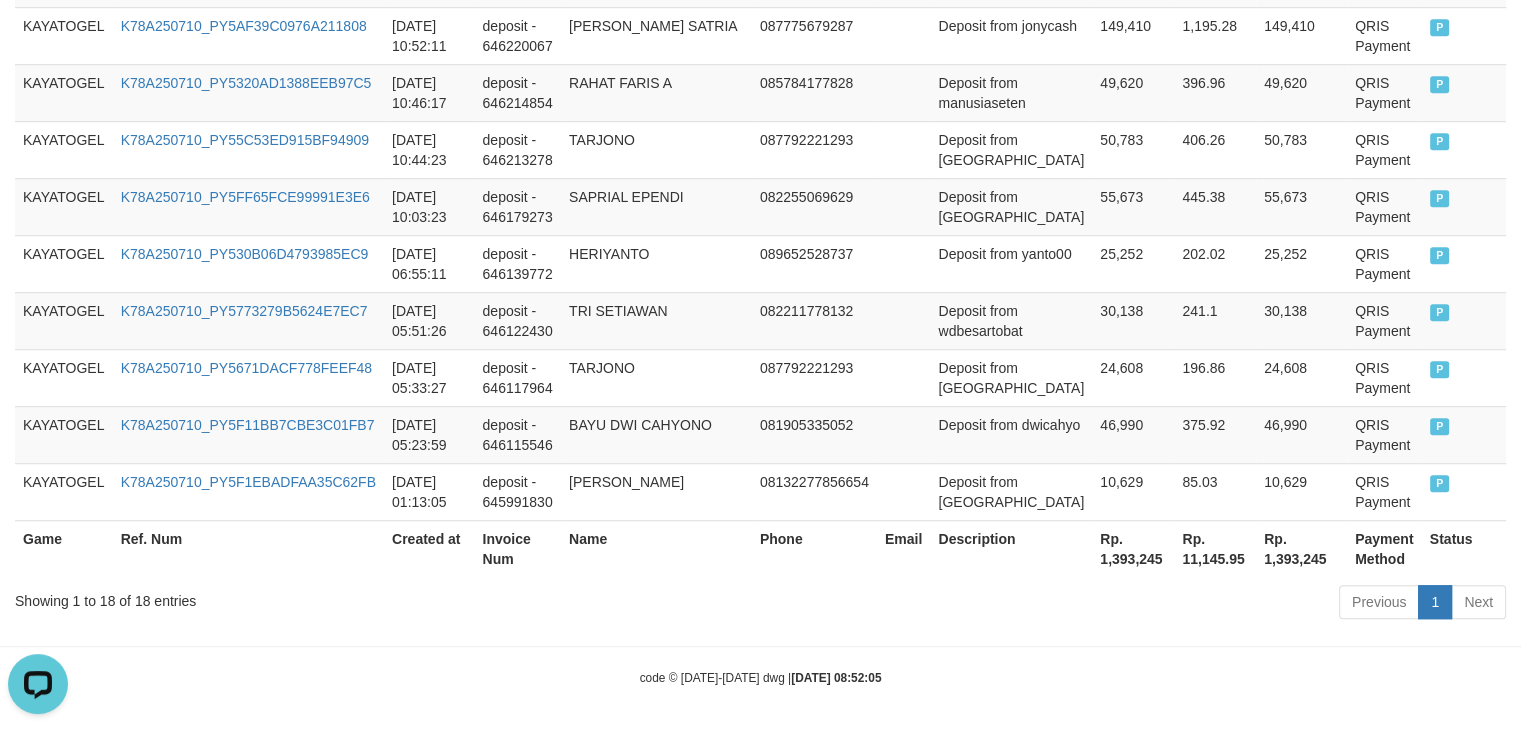 click on "Rp. 1,393,245" at bounding box center (1133, 548) 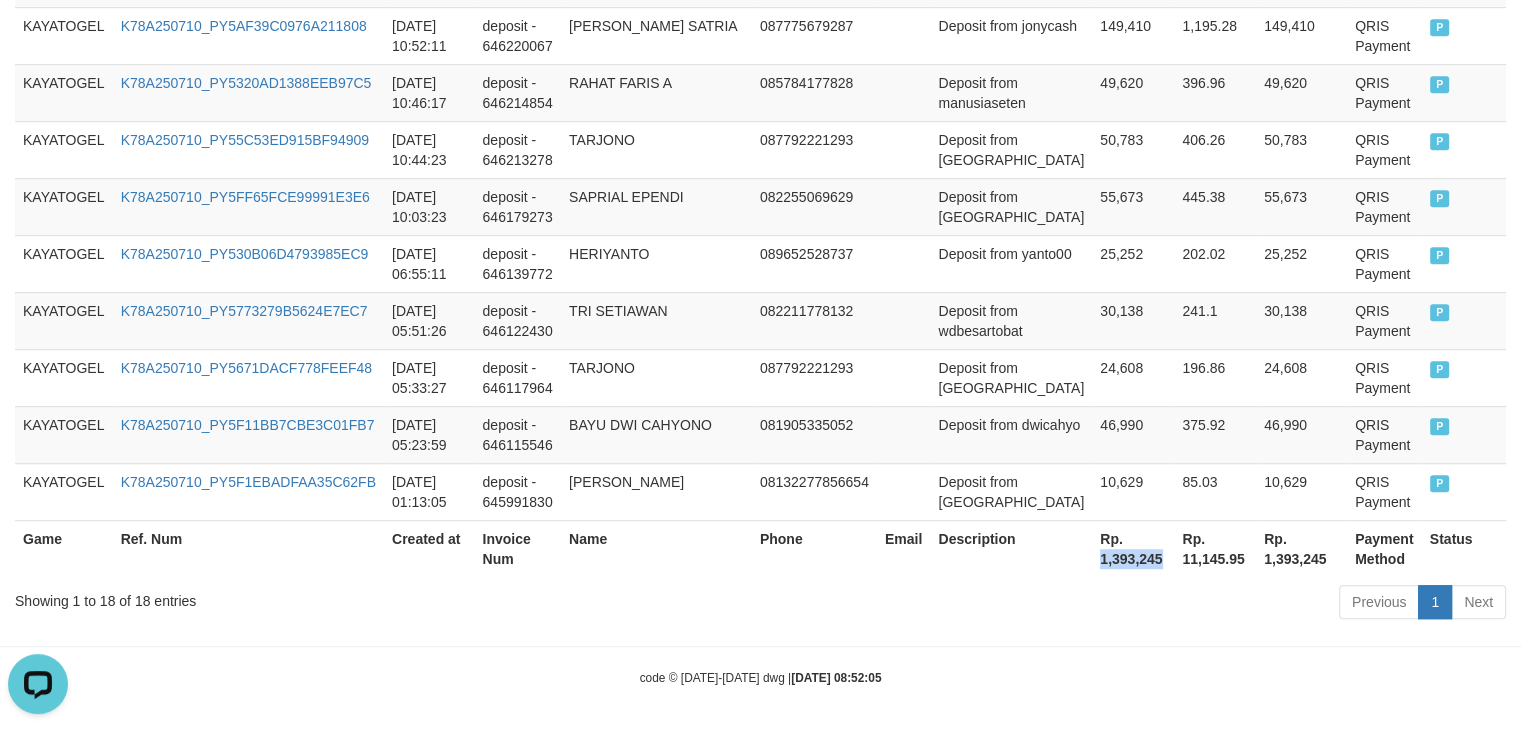 click on "Rp. 1,393,245" at bounding box center (1133, 548) 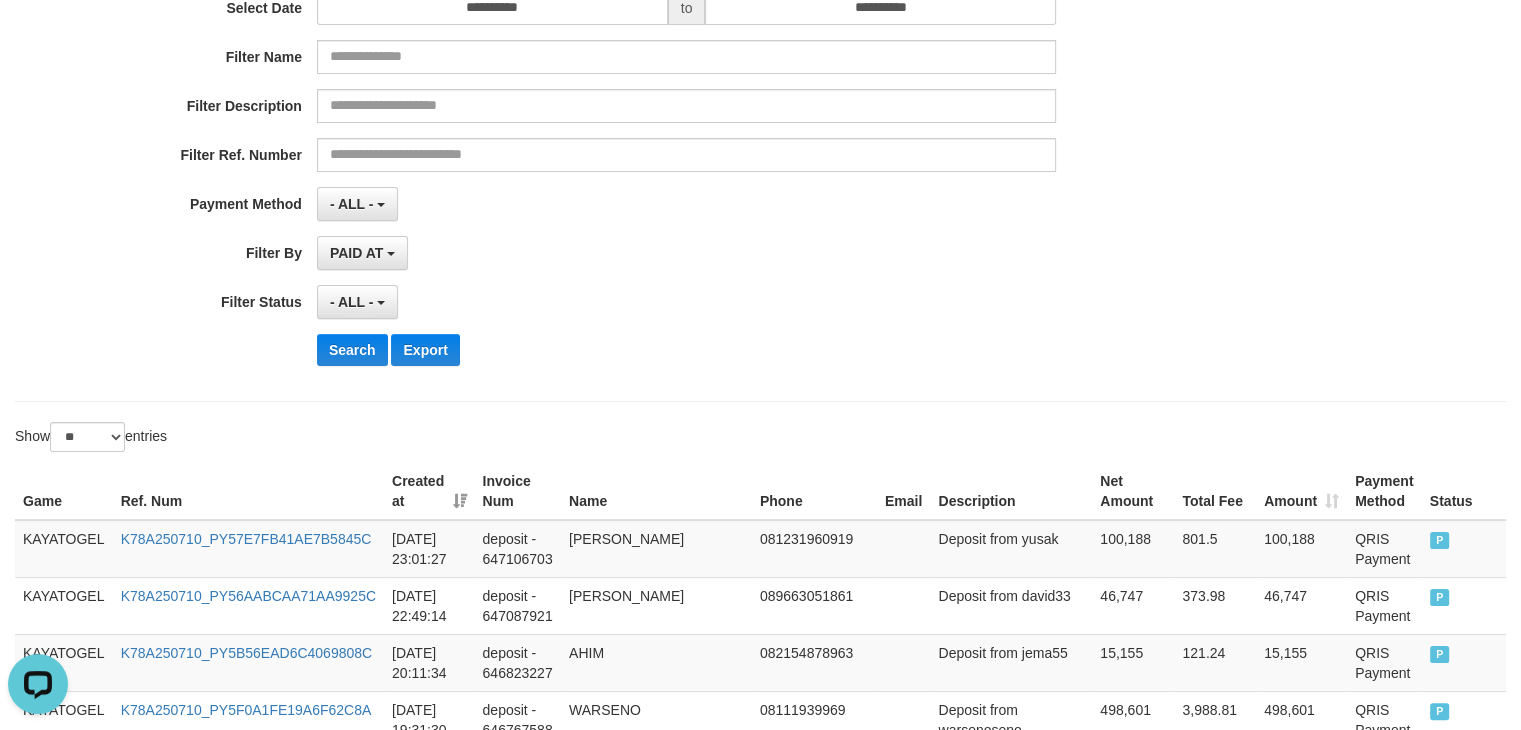 scroll, scrollTop: 0, scrollLeft: 0, axis: both 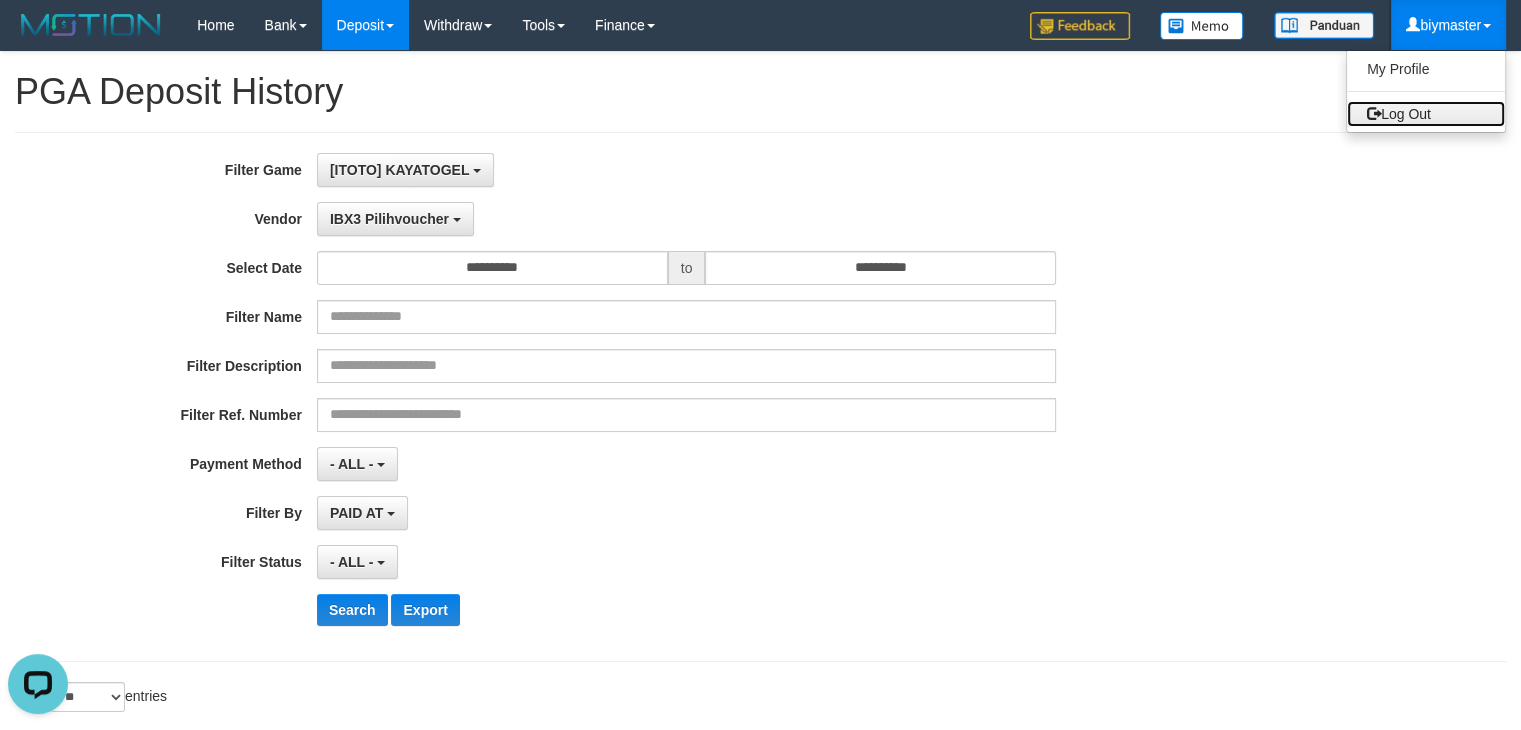 drag, startPoint x: 1412, startPoint y: 103, endPoint x: 1198, endPoint y: 454, distance: 411.09244 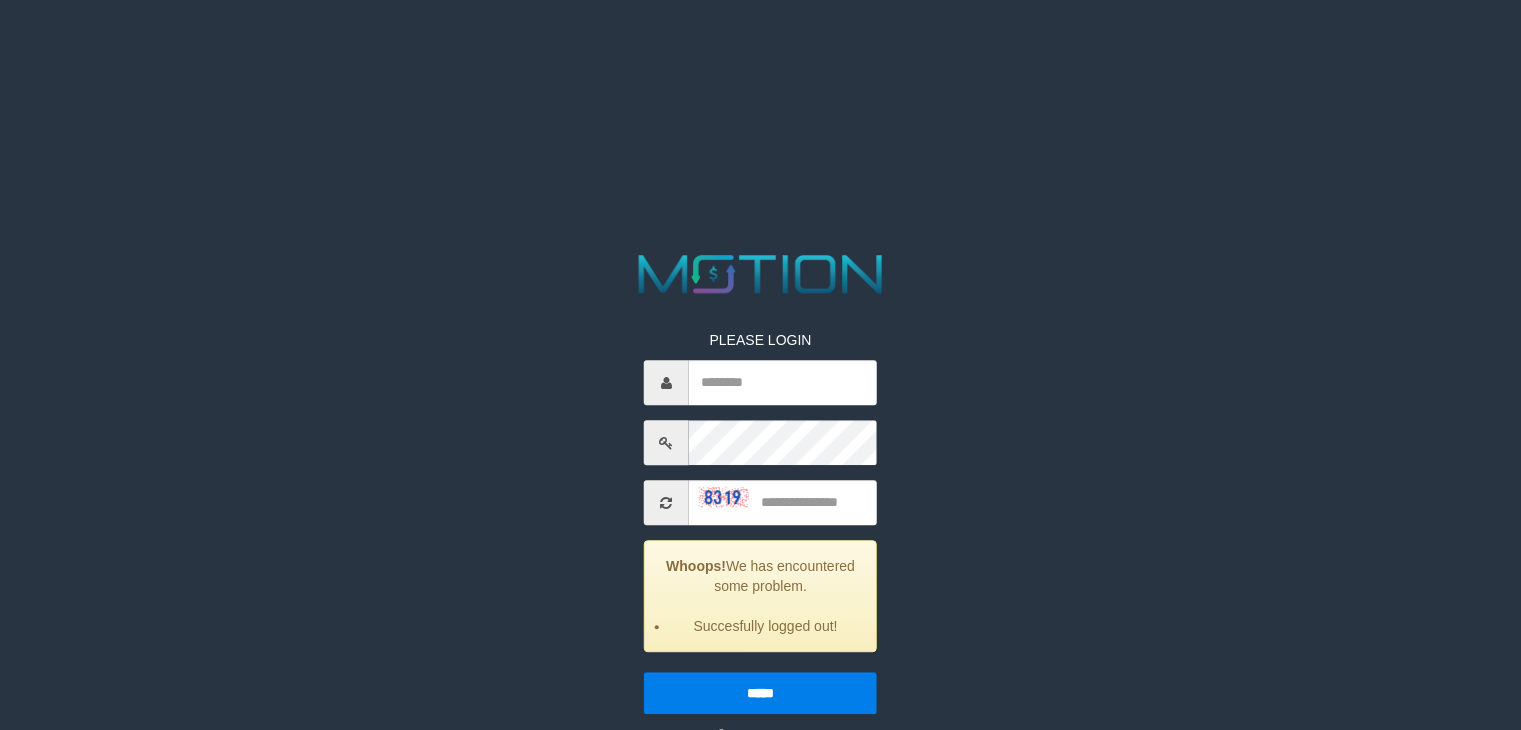 scroll, scrollTop: 0, scrollLeft: 0, axis: both 